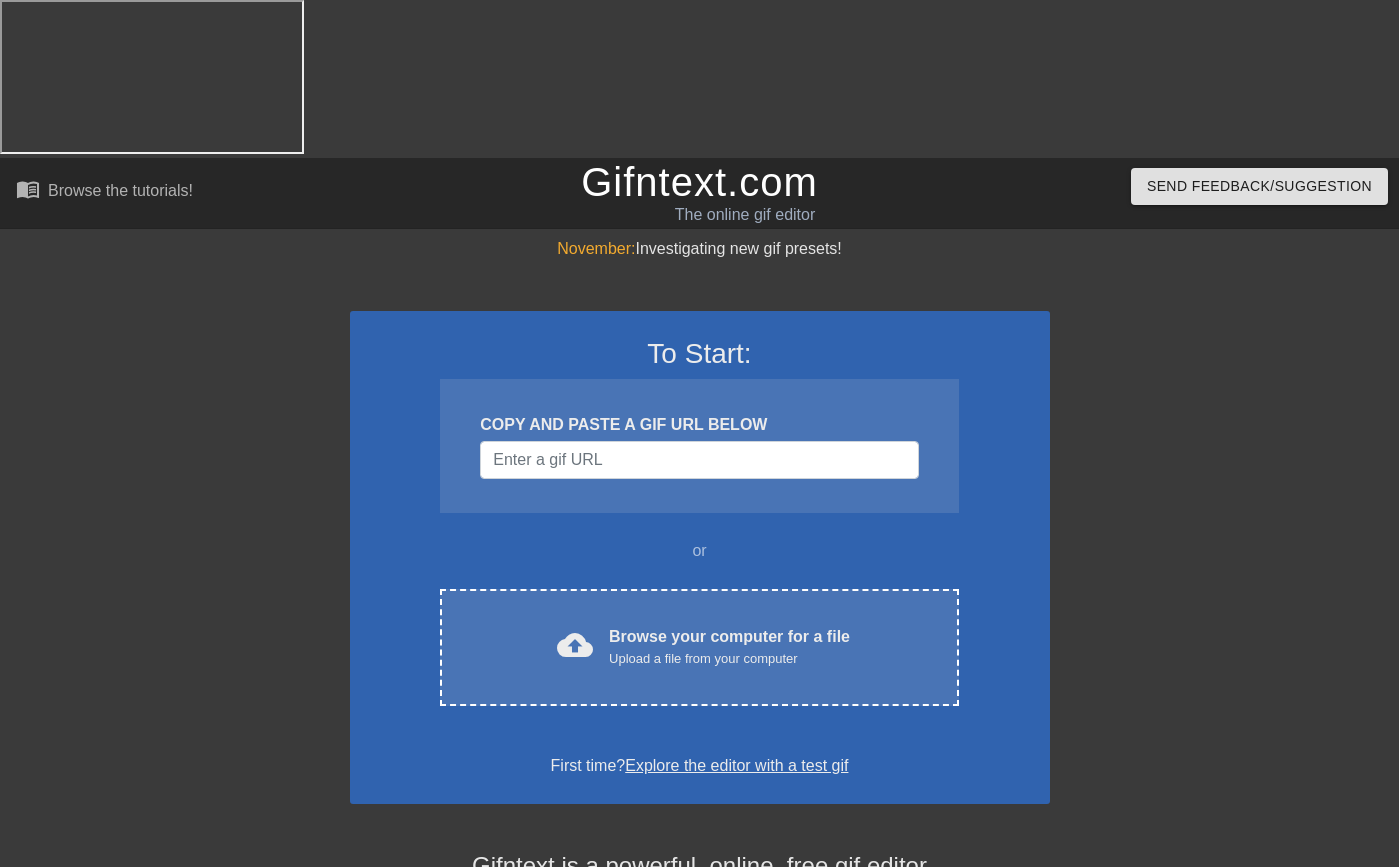 scroll, scrollTop: 0, scrollLeft: 0, axis: both 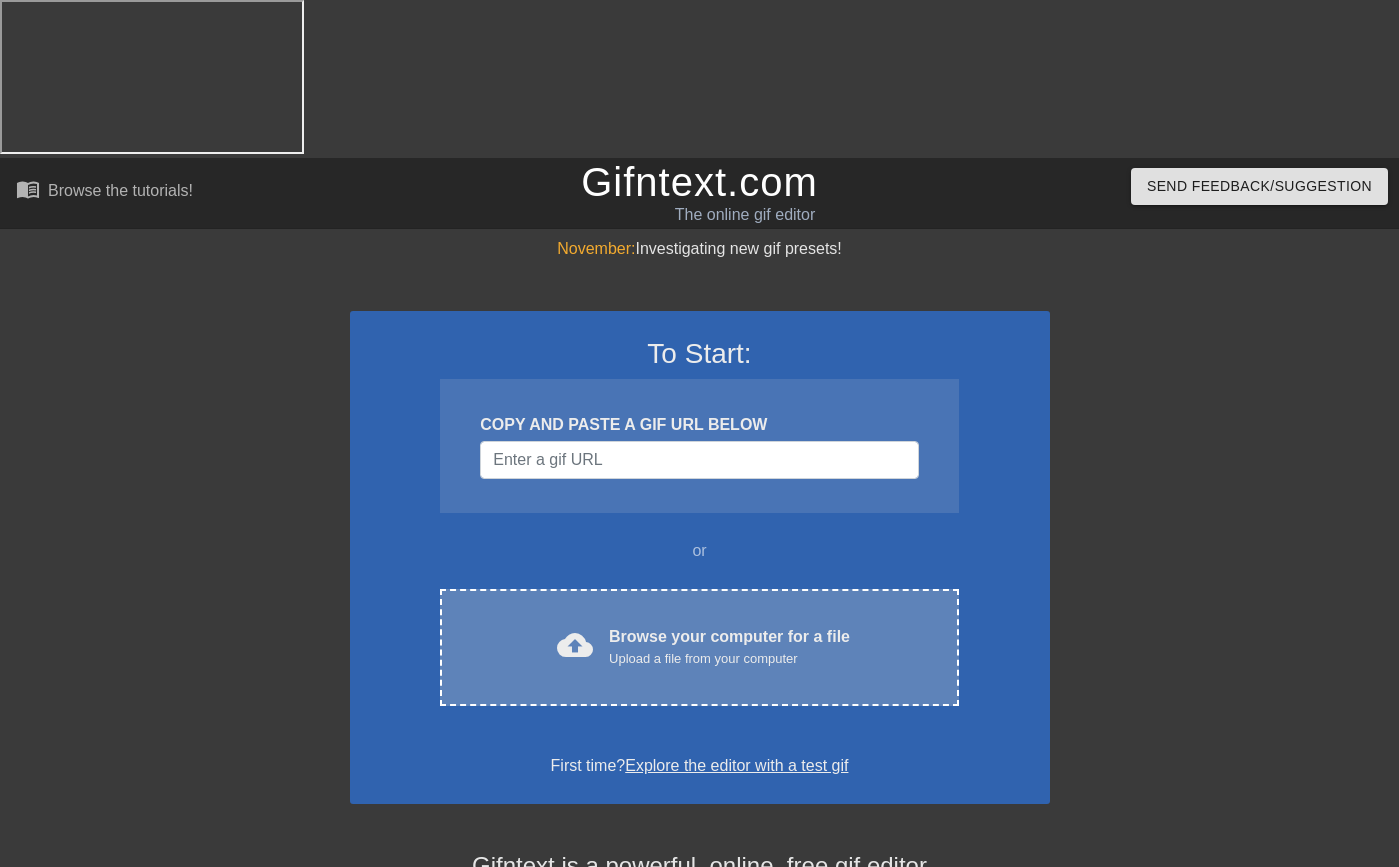 click on "cloud_upload Browse your computer for a file Upload a file from your computer" at bounding box center (699, 647) 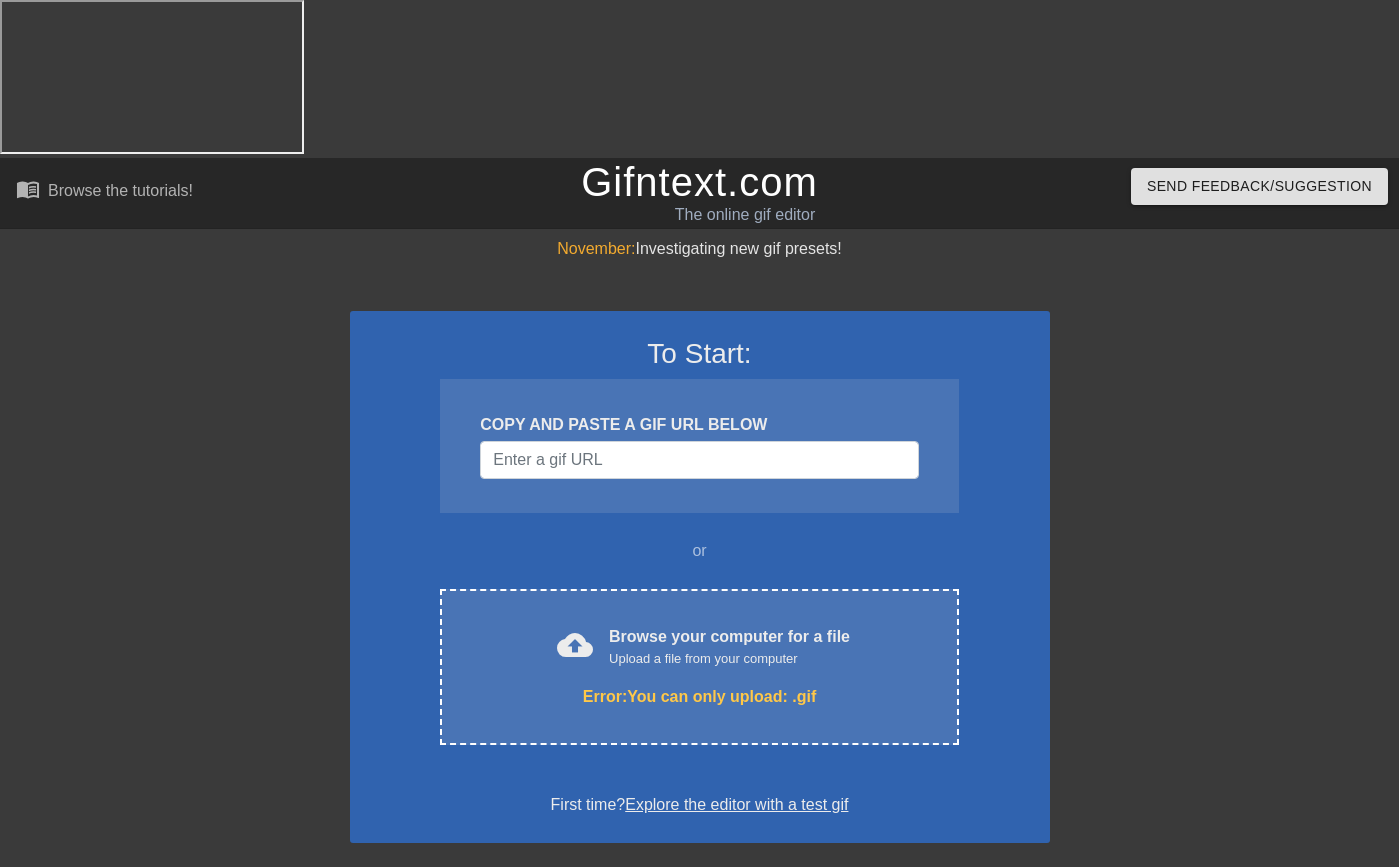 click at bounding box center (1224, 537) 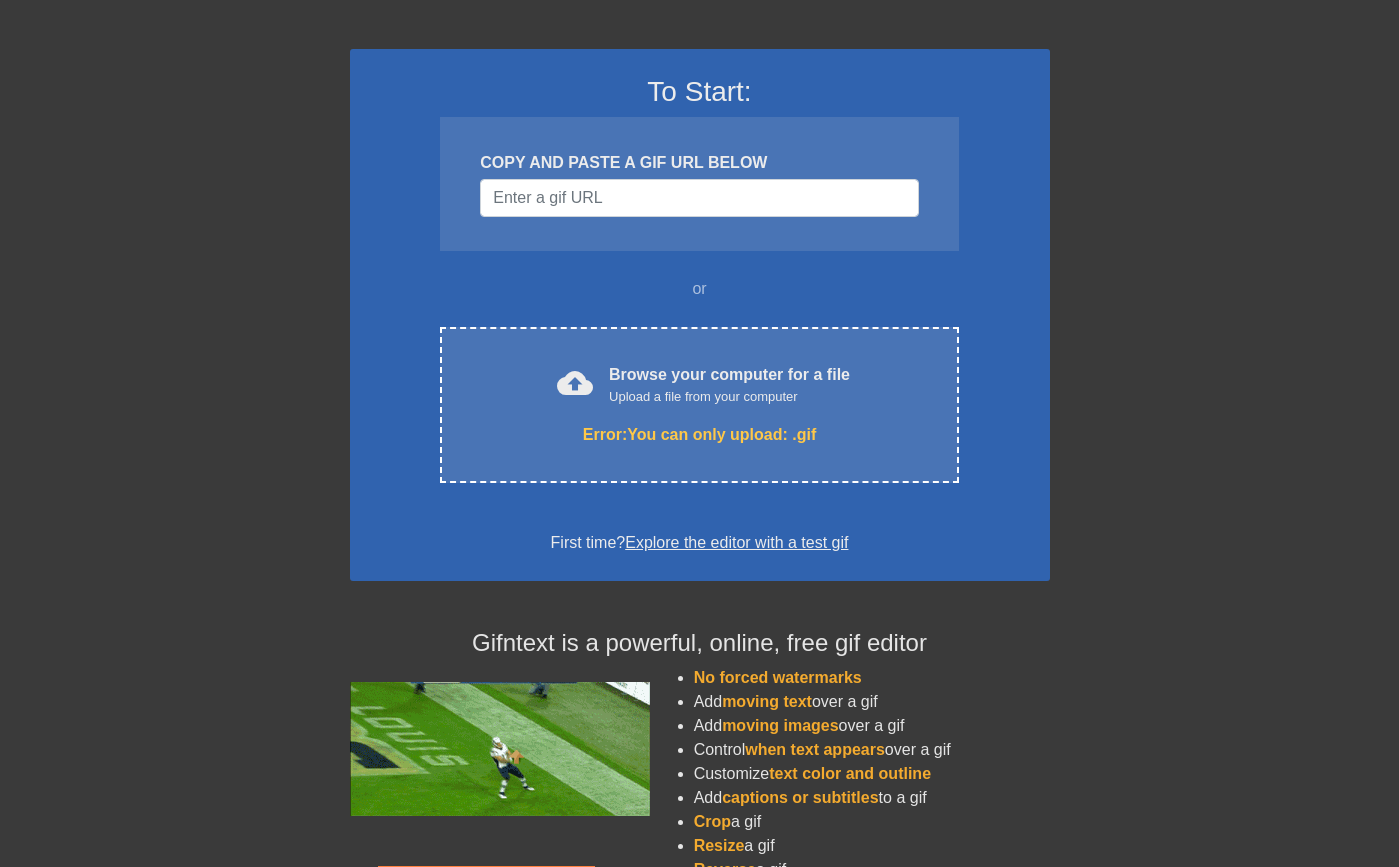 scroll, scrollTop: 263, scrollLeft: 0, axis: vertical 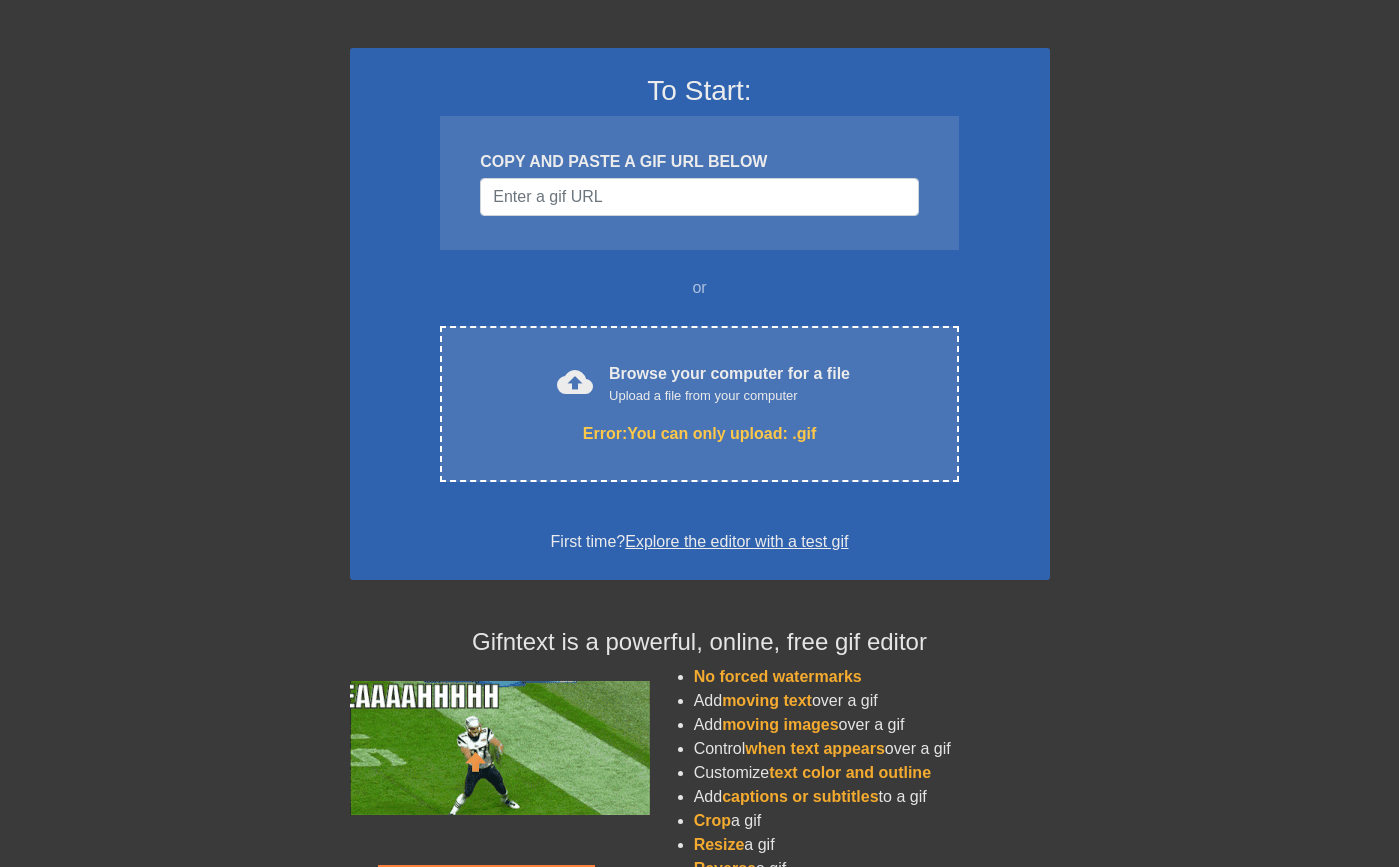click on "Animate  the added image or text on each frame of a gif" at bounding box center (872, 905) 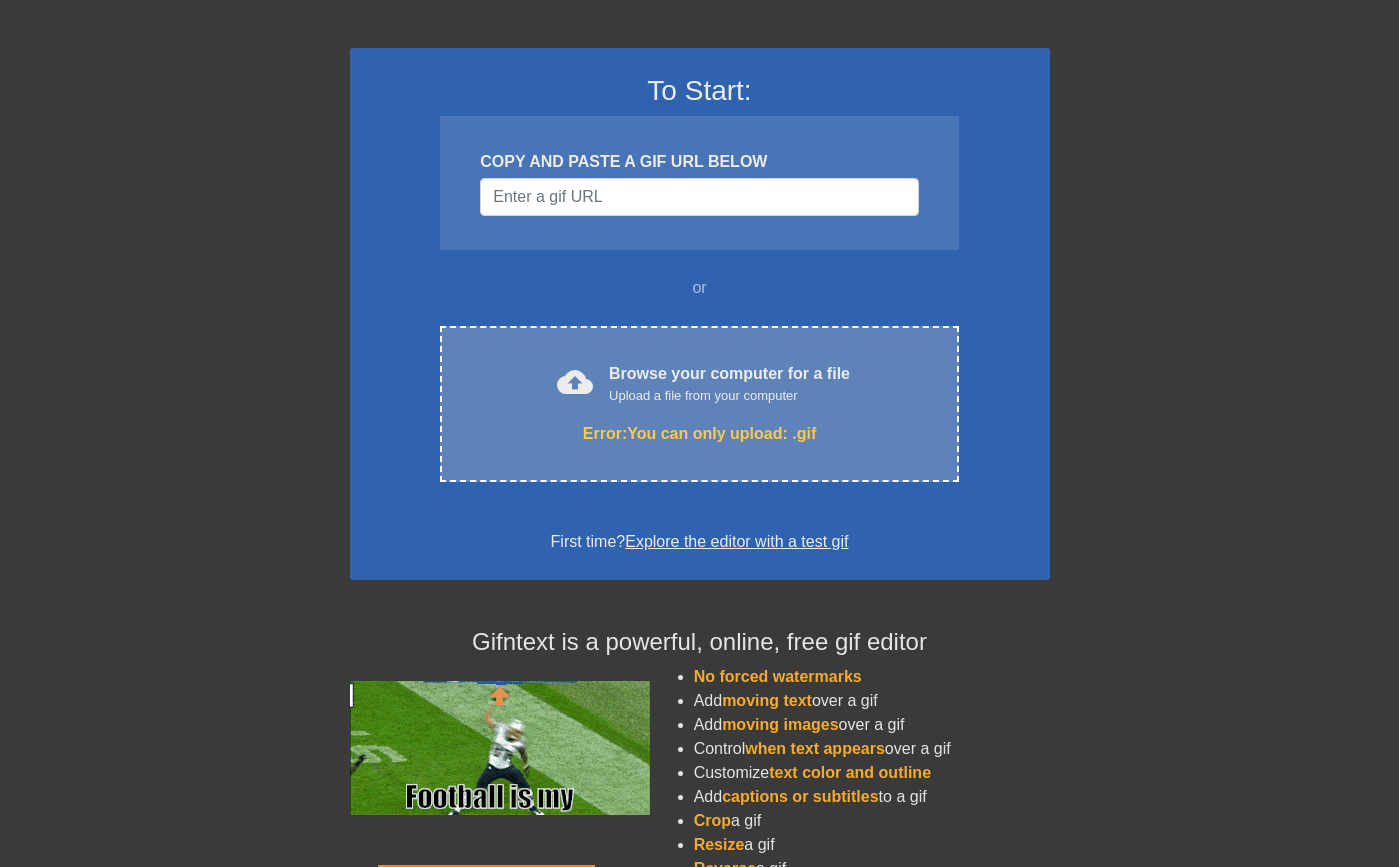scroll, scrollTop: 239, scrollLeft: 0, axis: vertical 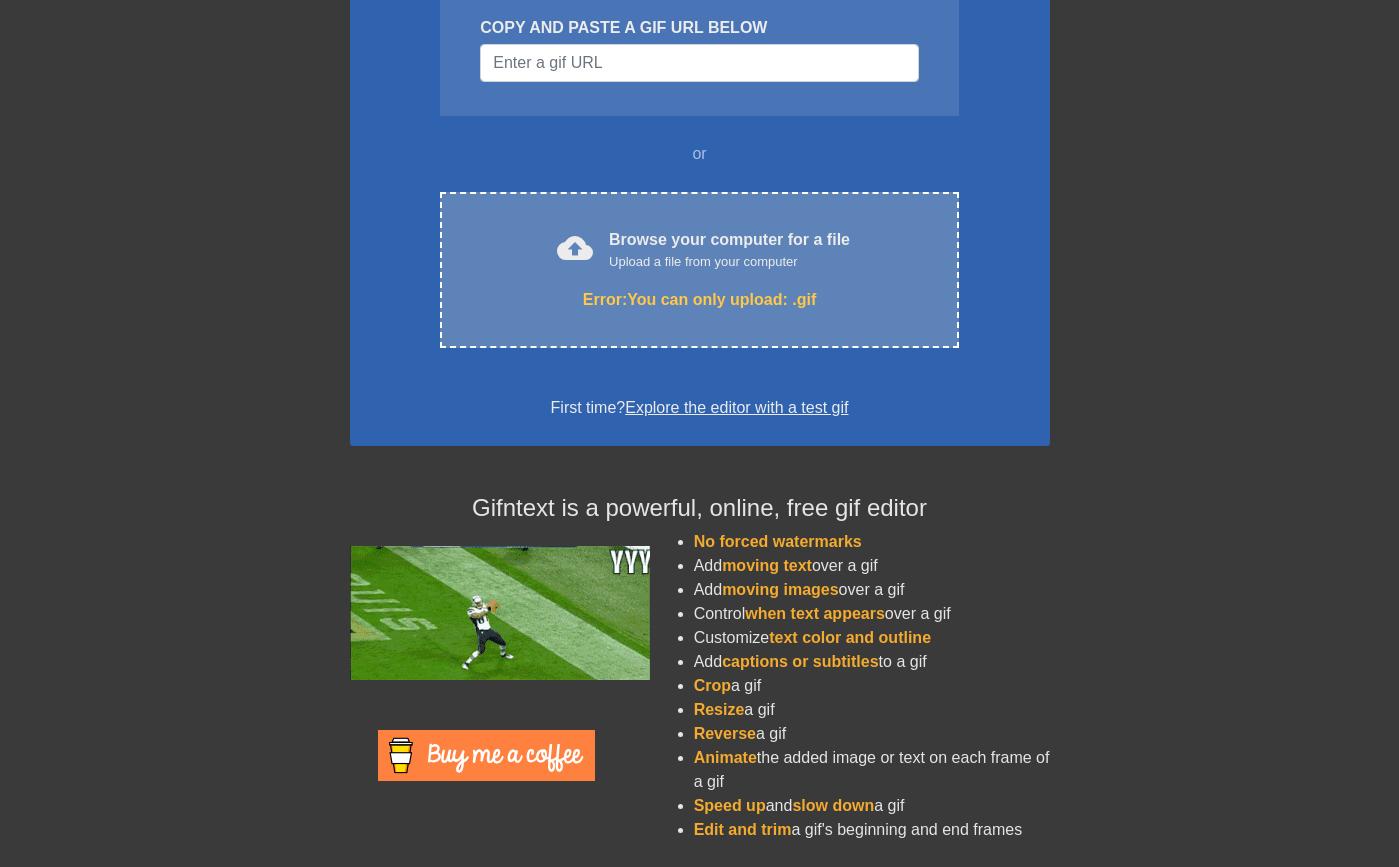 click on "Browse your computer for a file Upload a file from your computer" at bounding box center [729, 250] 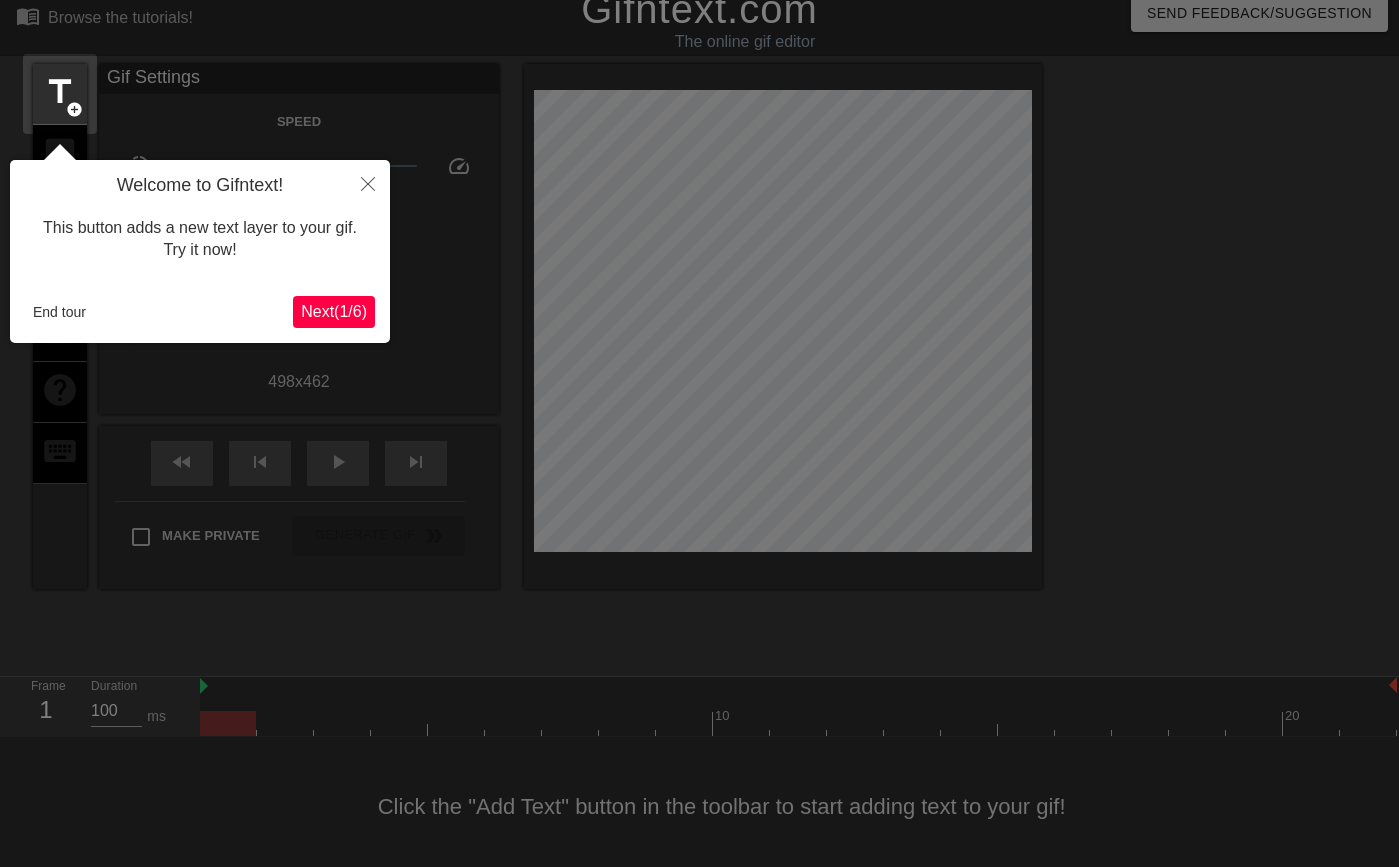 scroll, scrollTop: 39, scrollLeft: 0, axis: vertical 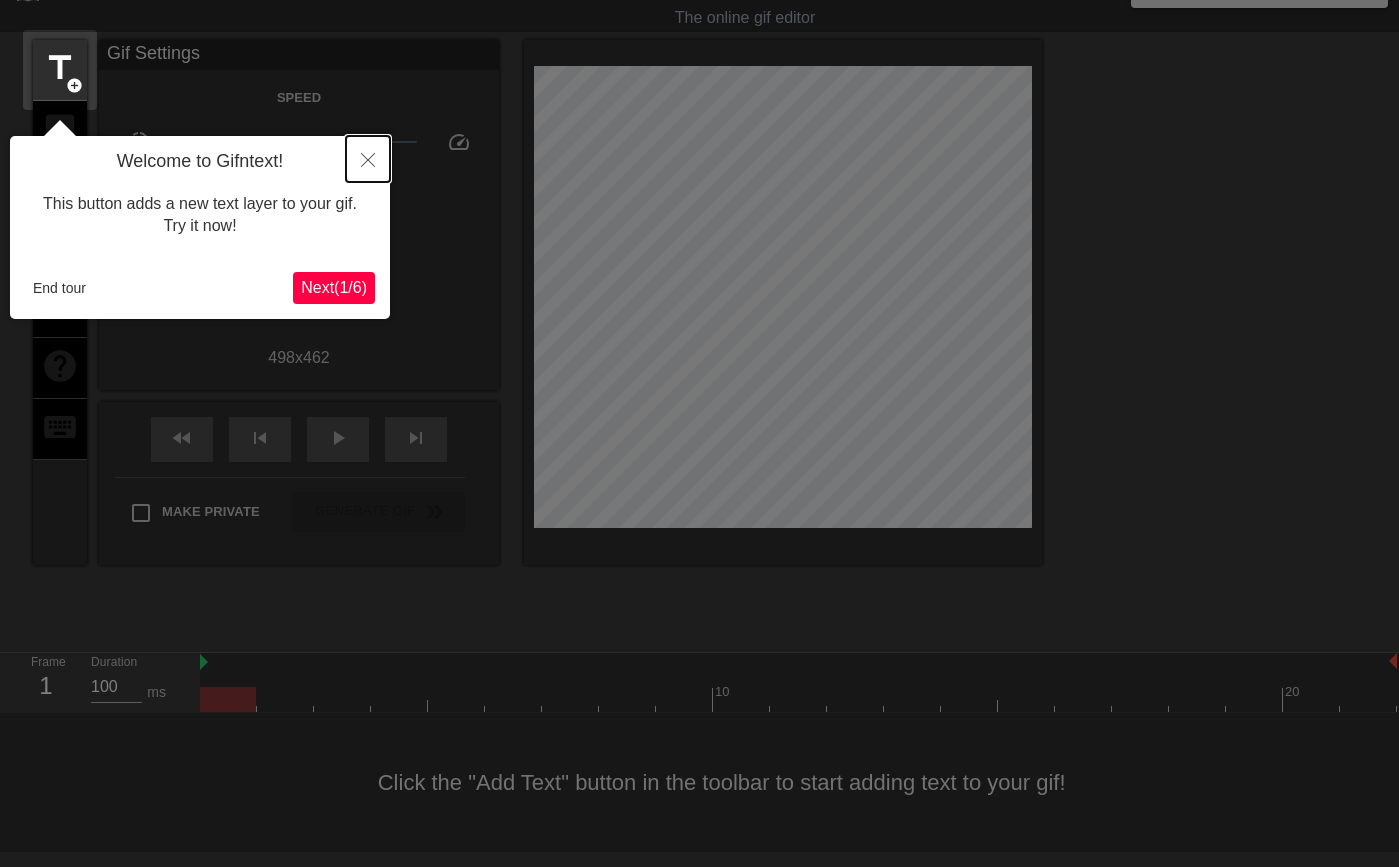 click 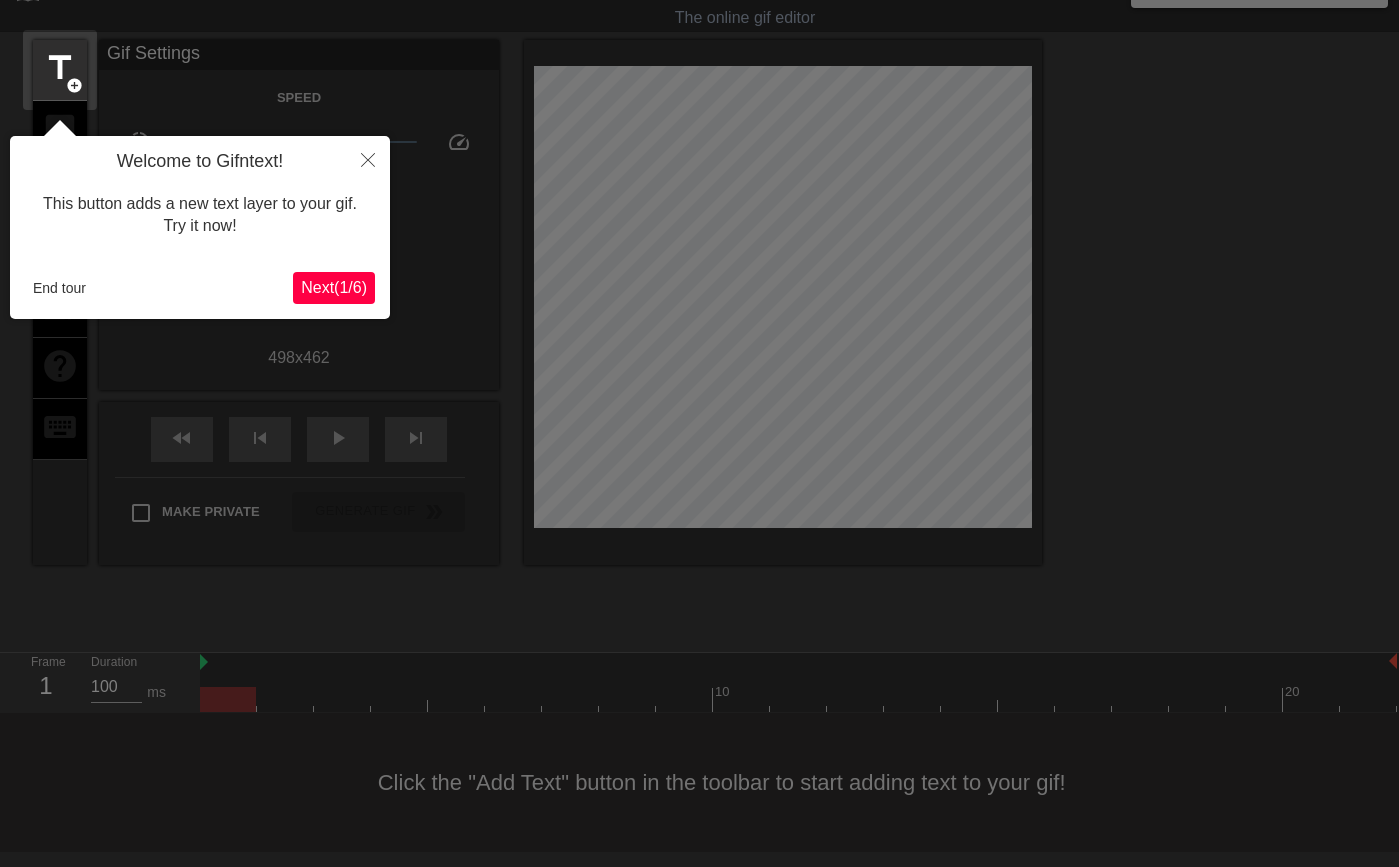 scroll, scrollTop: 0, scrollLeft: 0, axis: both 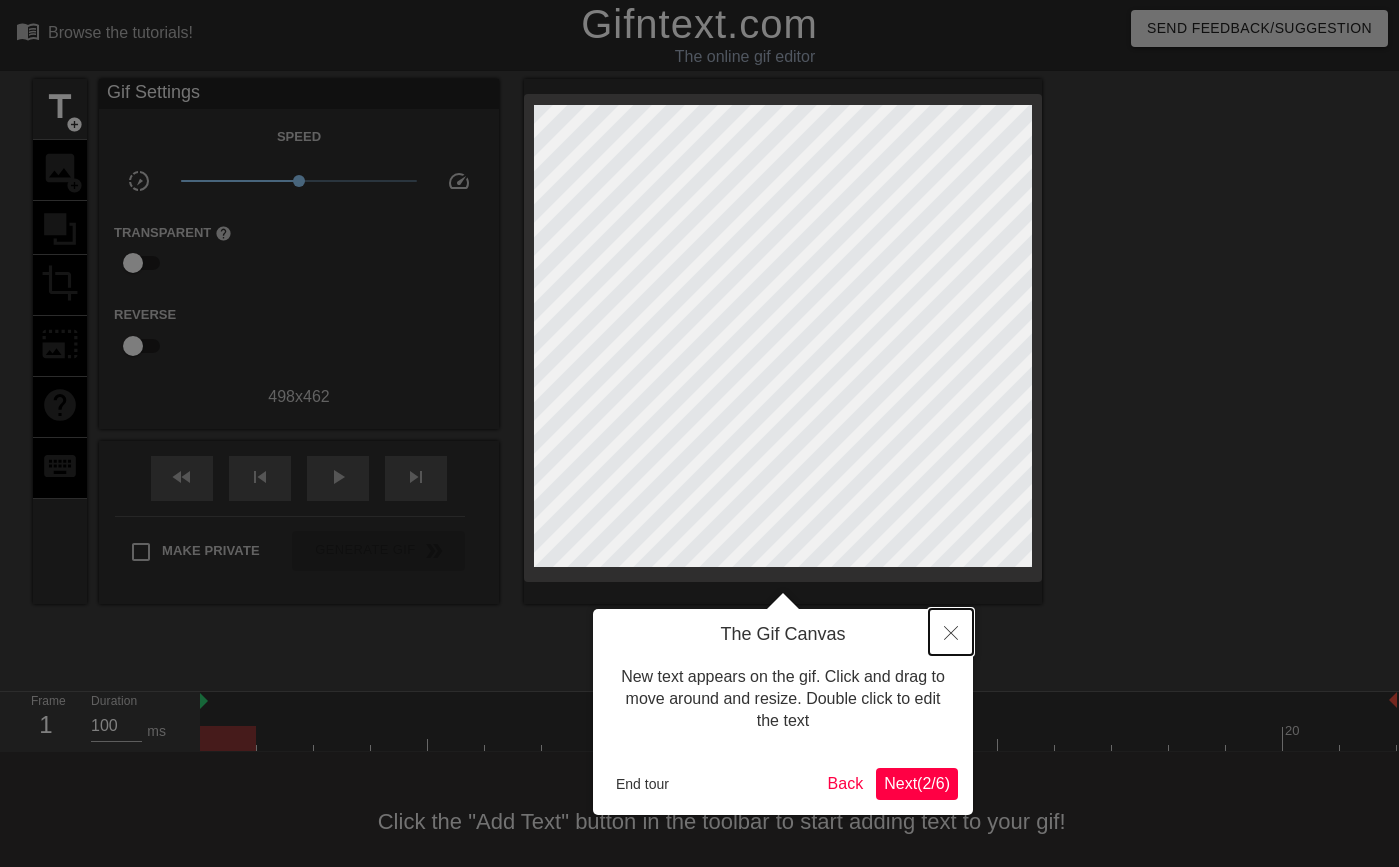 click 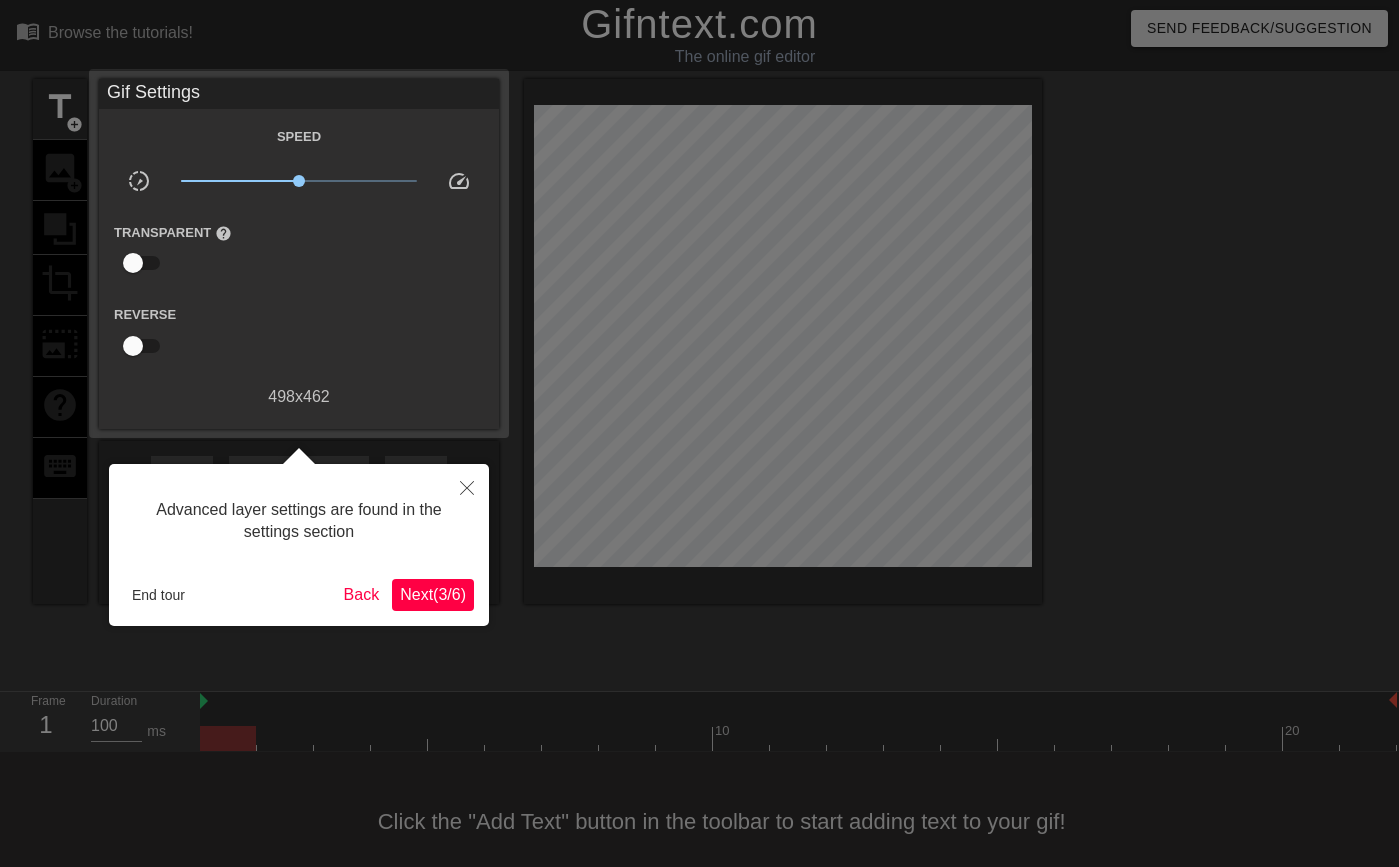 scroll, scrollTop: 39, scrollLeft: 0, axis: vertical 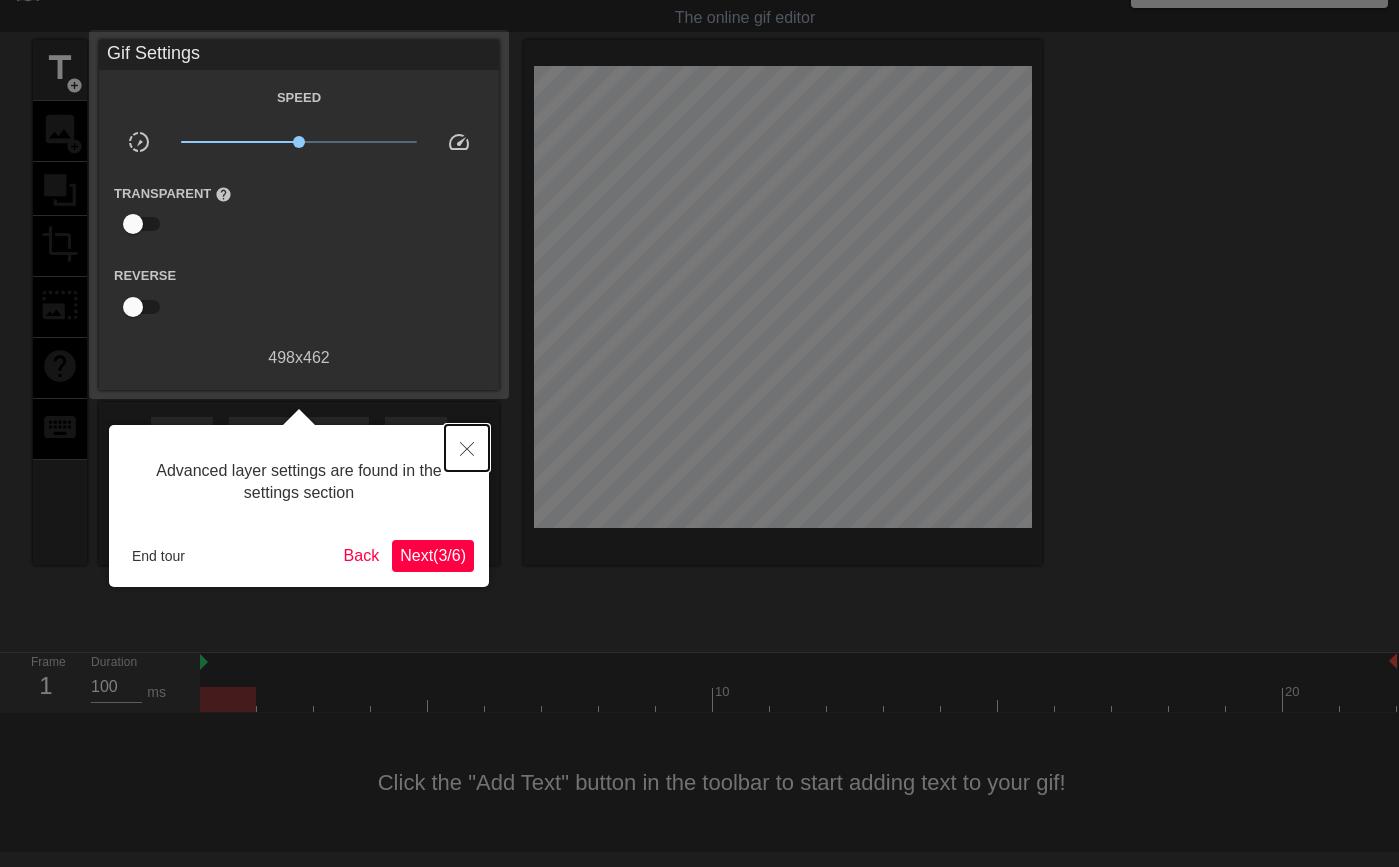 click 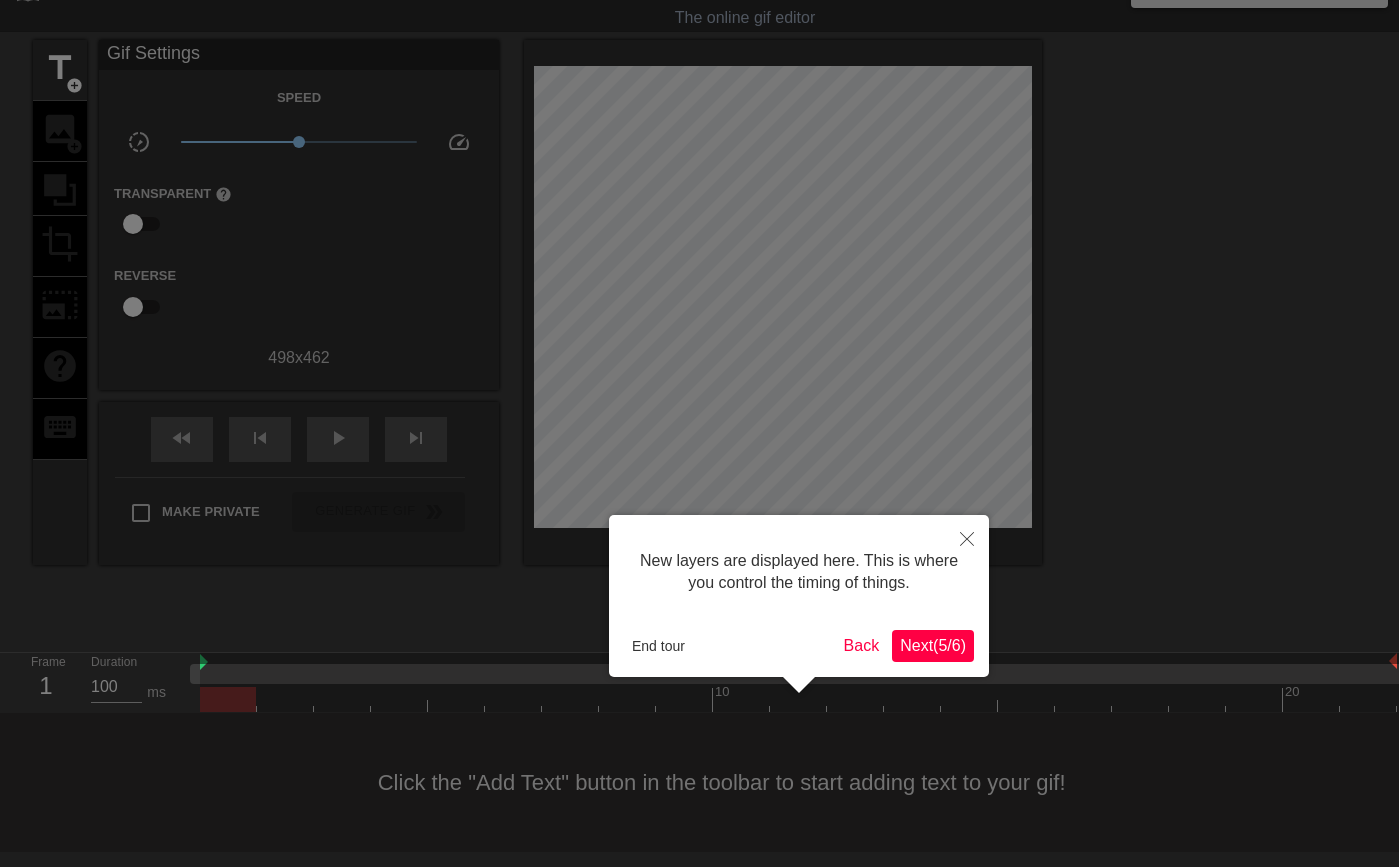 scroll, scrollTop: 17, scrollLeft: 0, axis: vertical 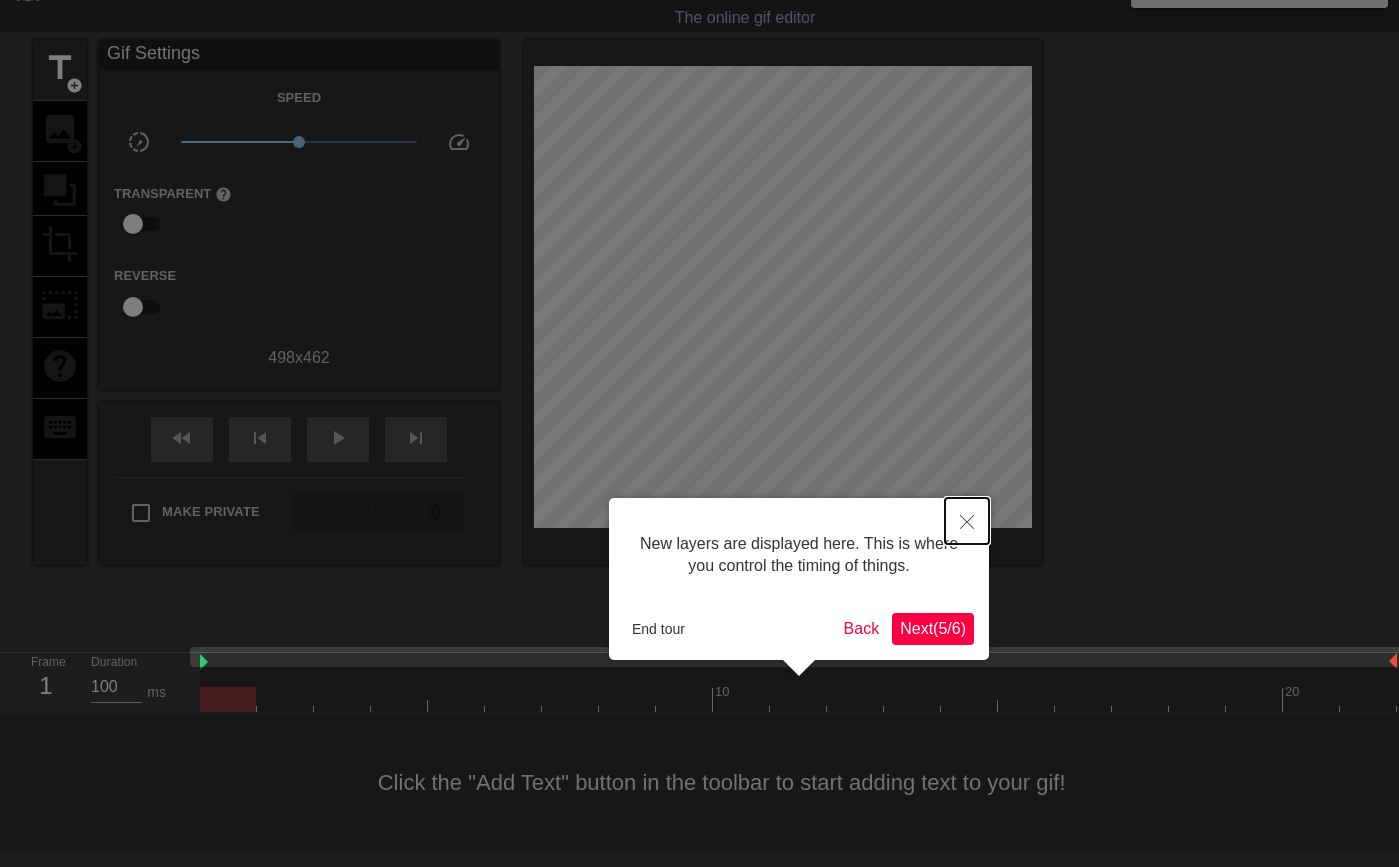 click at bounding box center [967, 521] 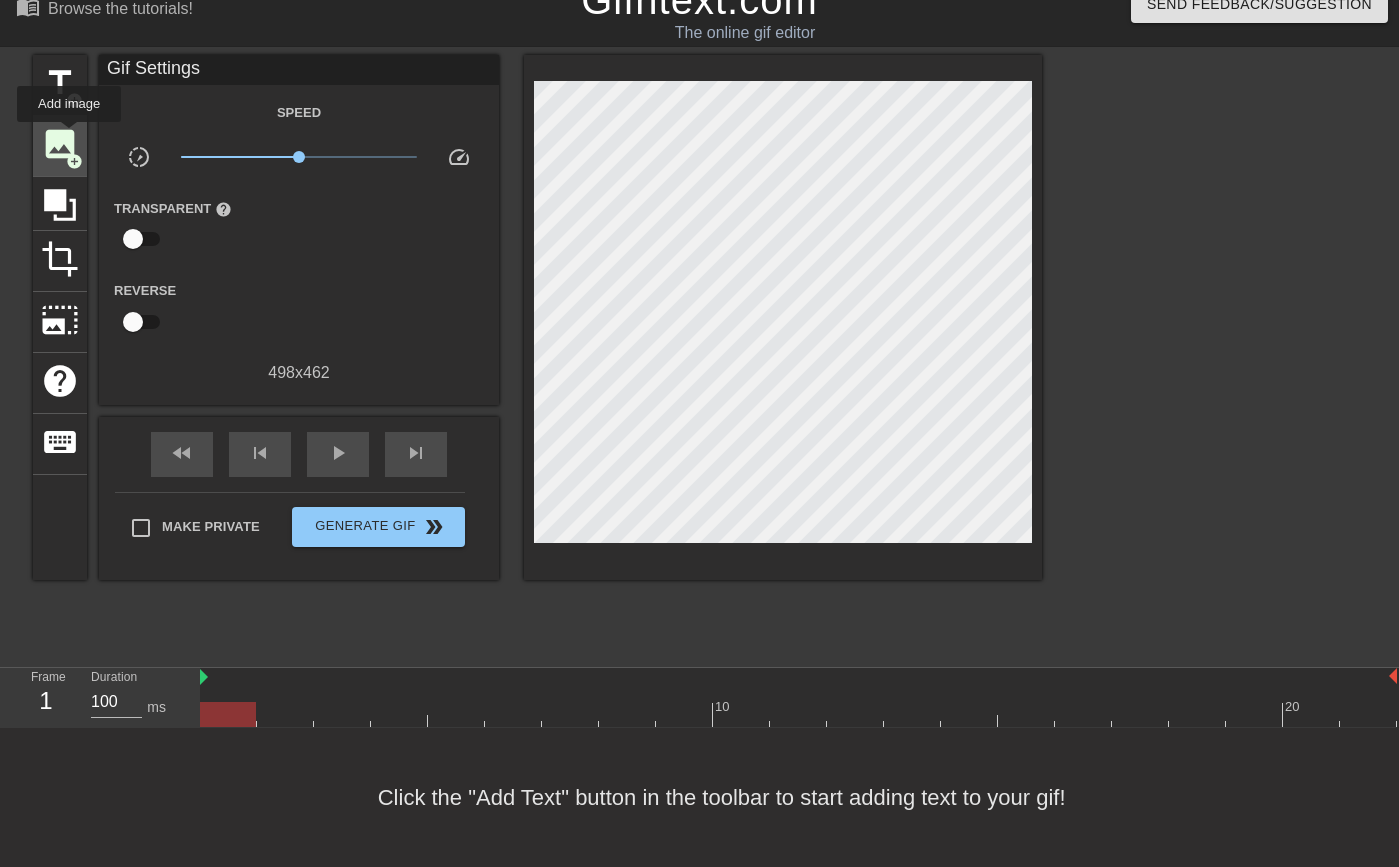 click on "add_circle" at bounding box center (74, 161) 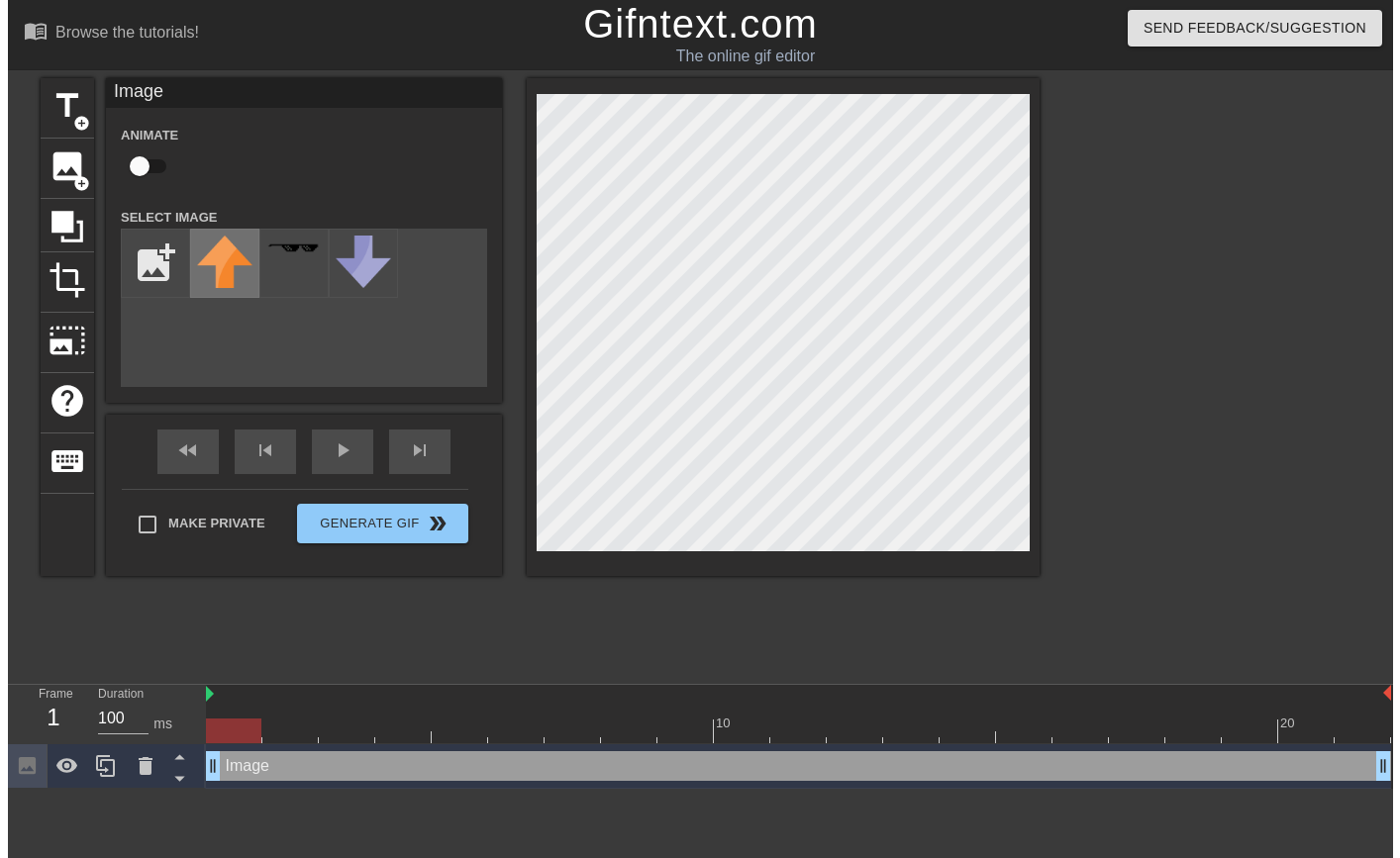 scroll, scrollTop: 0, scrollLeft: 0, axis: both 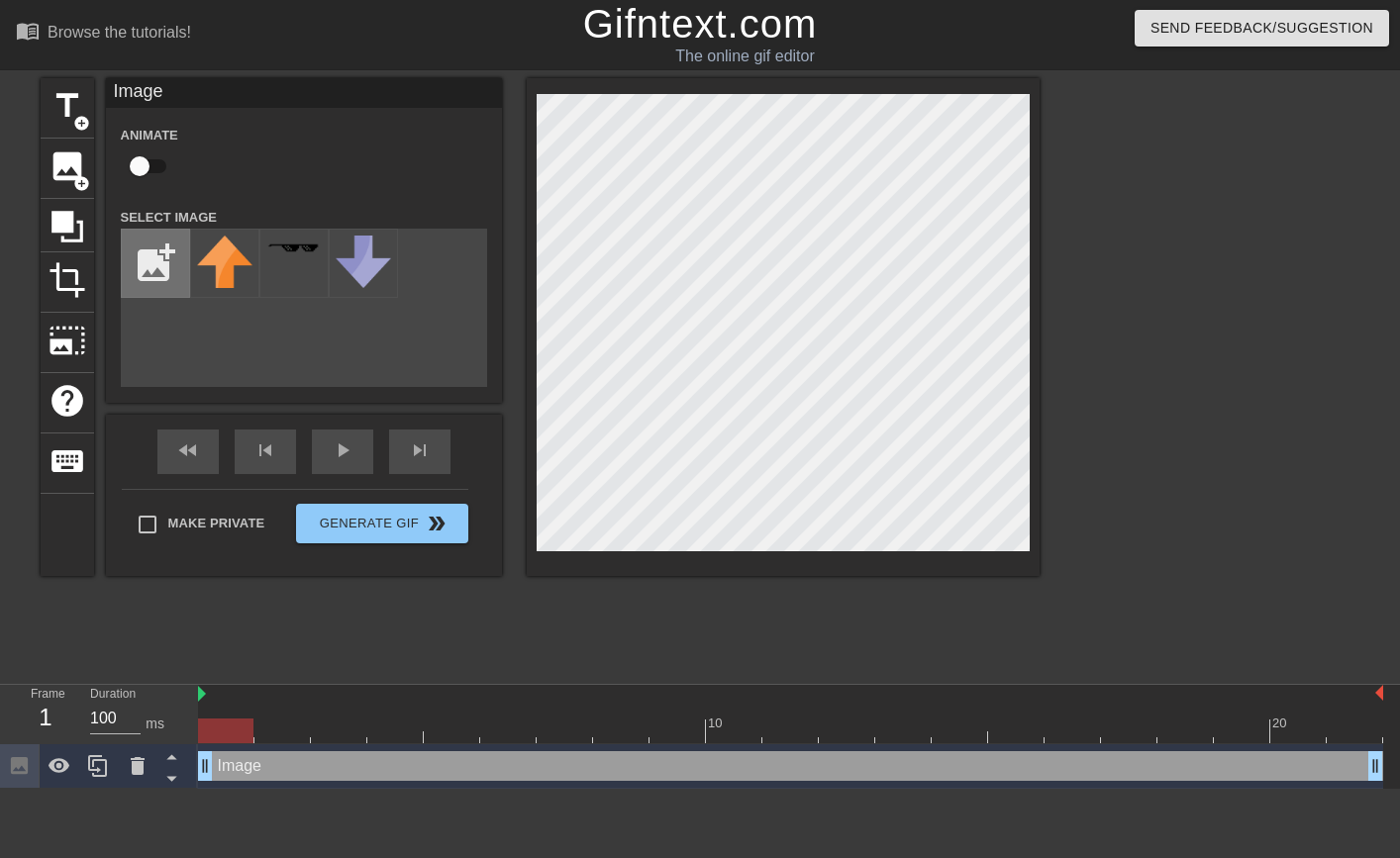 click at bounding box center (155, 263) 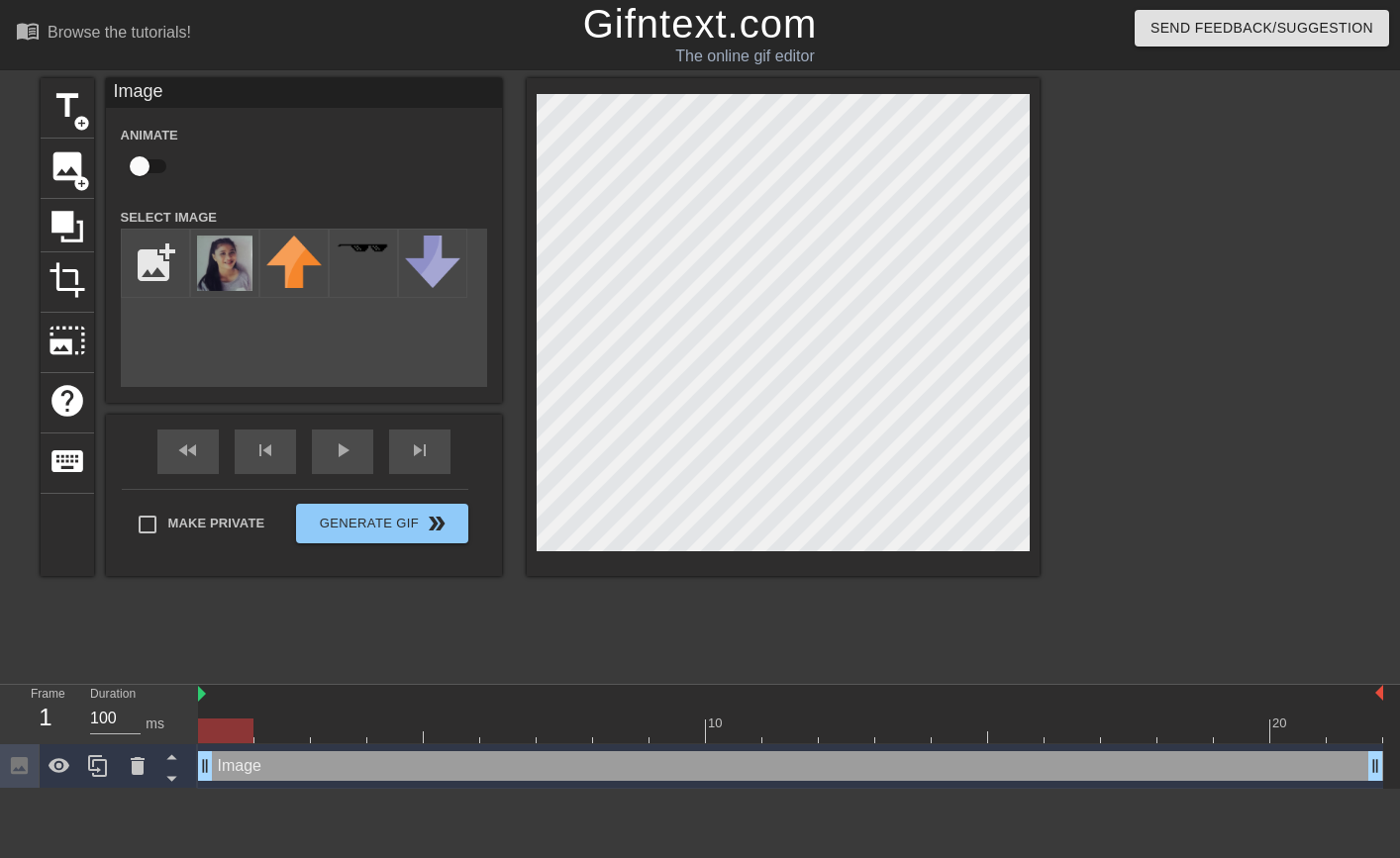 click on "title add_circle image add_circle crop photo_size_select_large help keyboard Image Animate Select Image add_photo_alternate fast_rewind skip_previous play_arrow skip_next Make Private Generate Gif double_arrow" at bounding box center [540, 375] 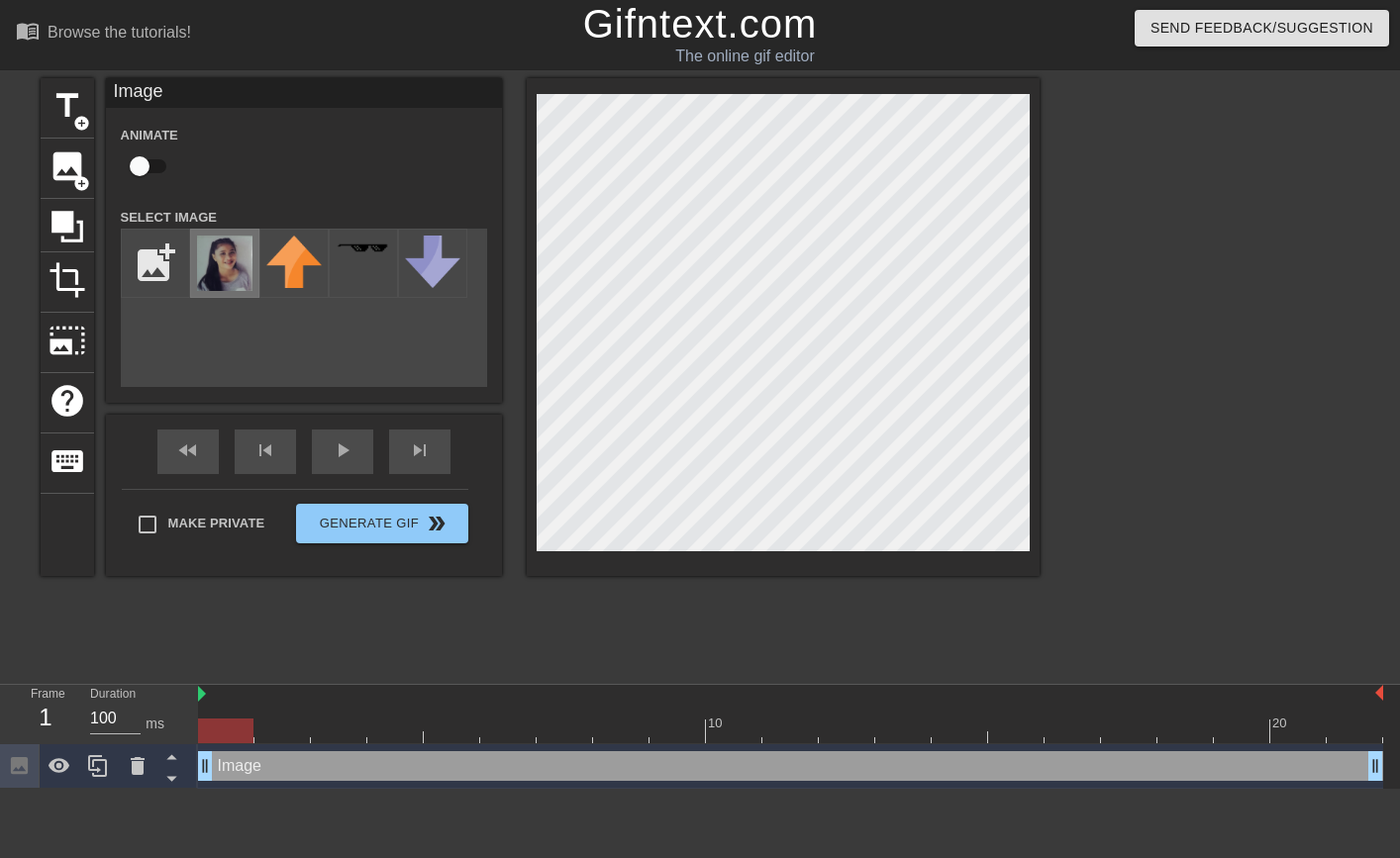 click at bounding box center (225, 263) 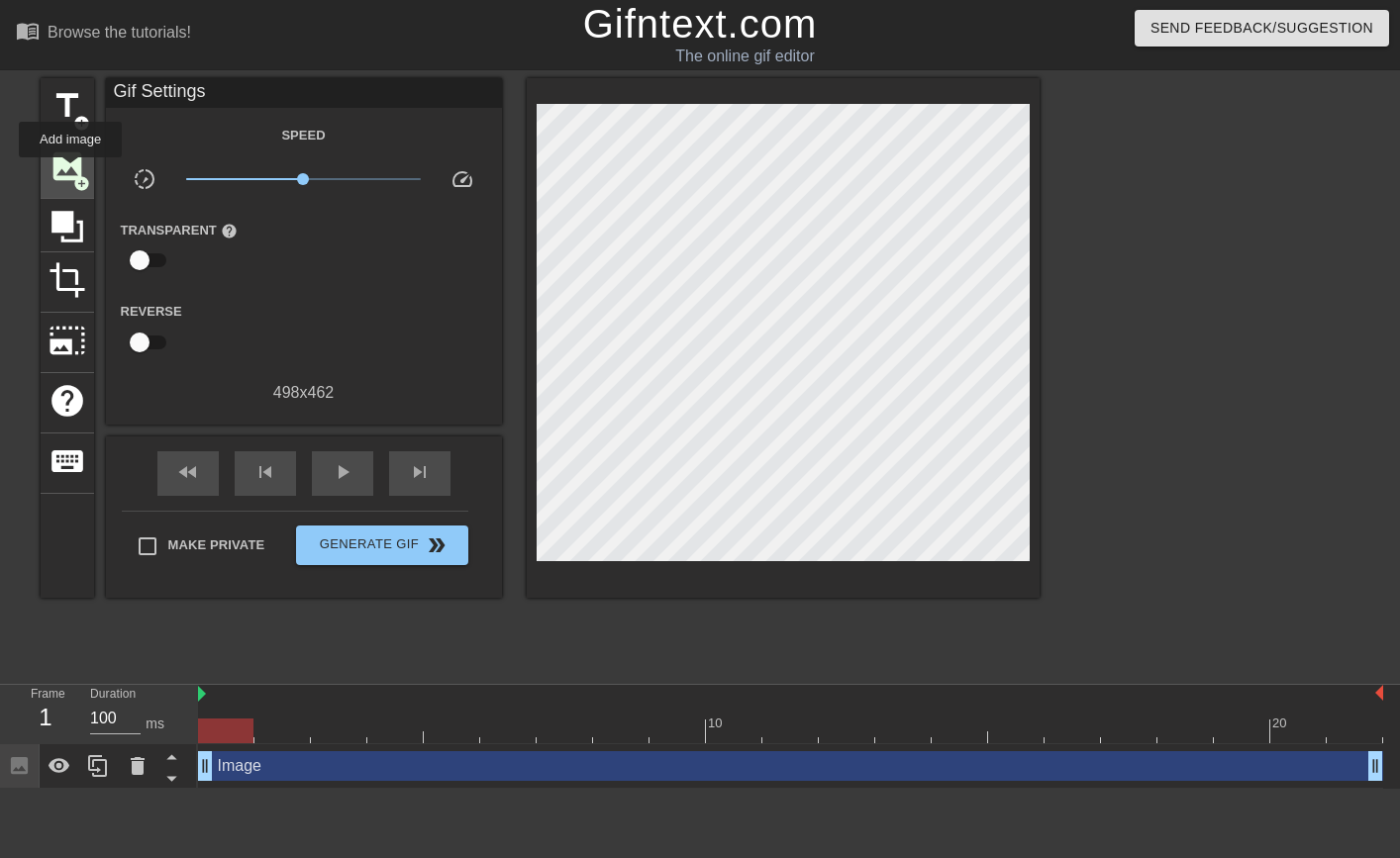 click on "image" at bounding box center [67, 166] 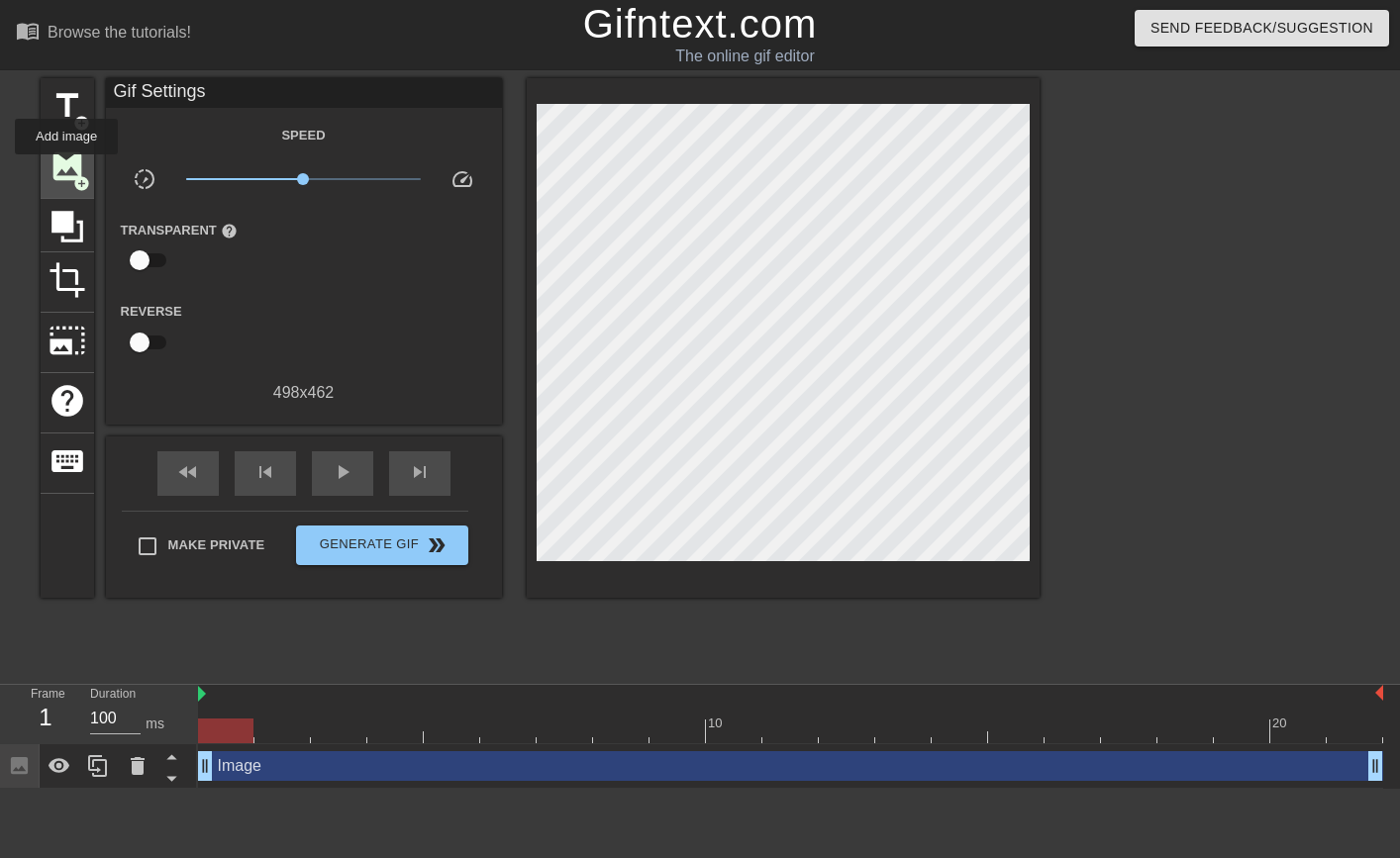 click on "image" at bounding box center (67, 166) 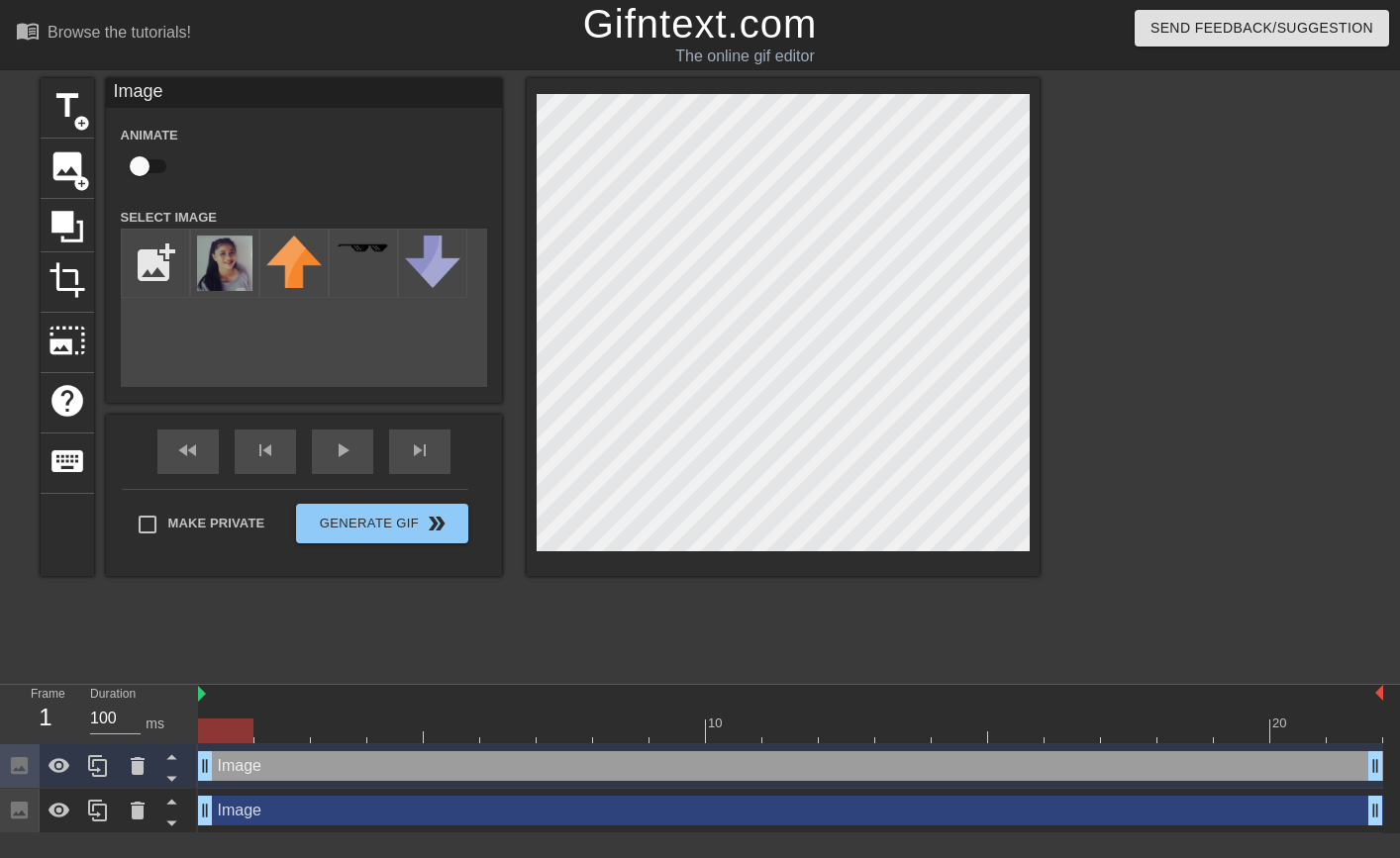 click on "Image drag_handle drag_handle" at bounding box center (790, 810) 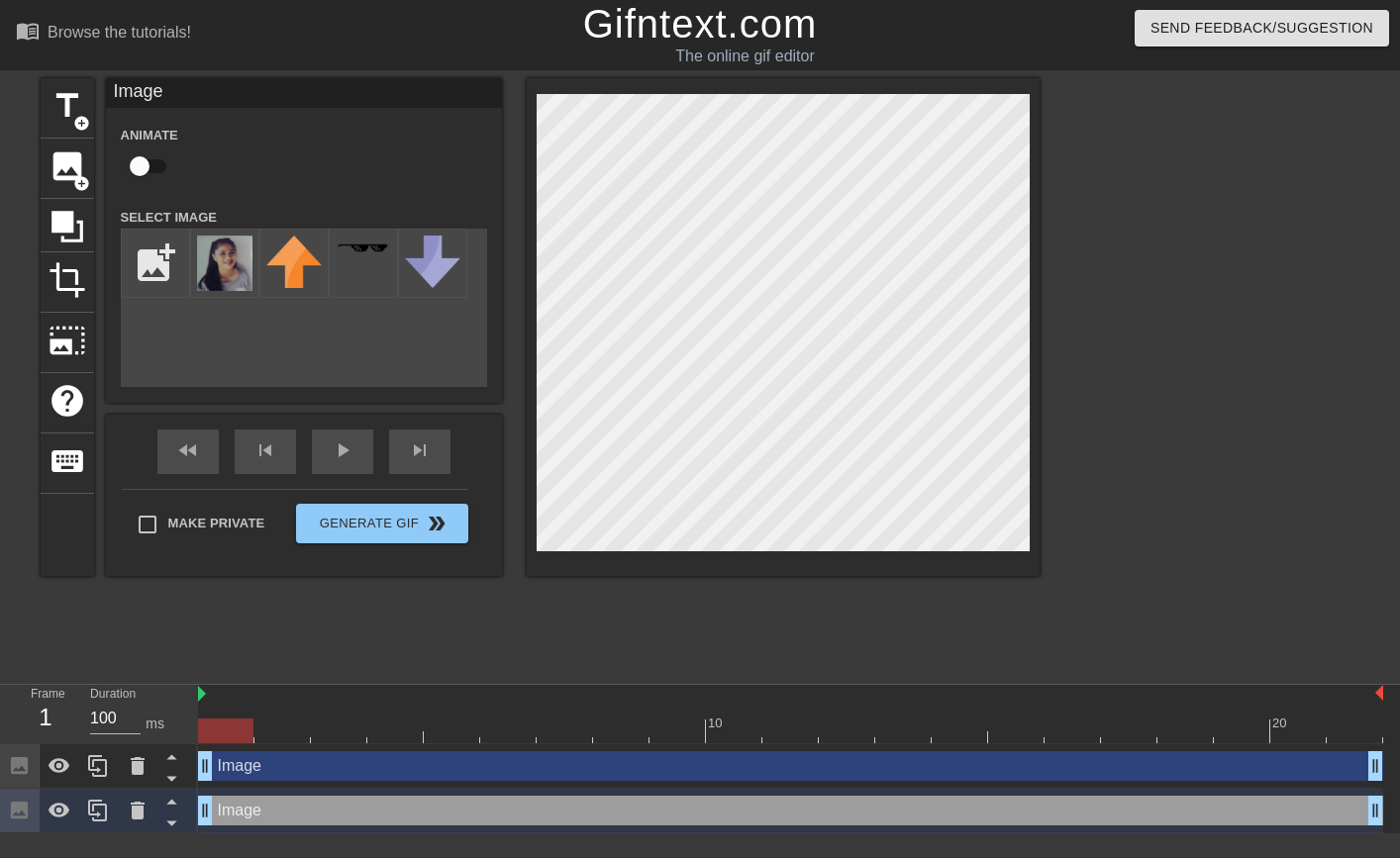 click on "Image drag_handle drag_handle" at bounding box center (790, 766) 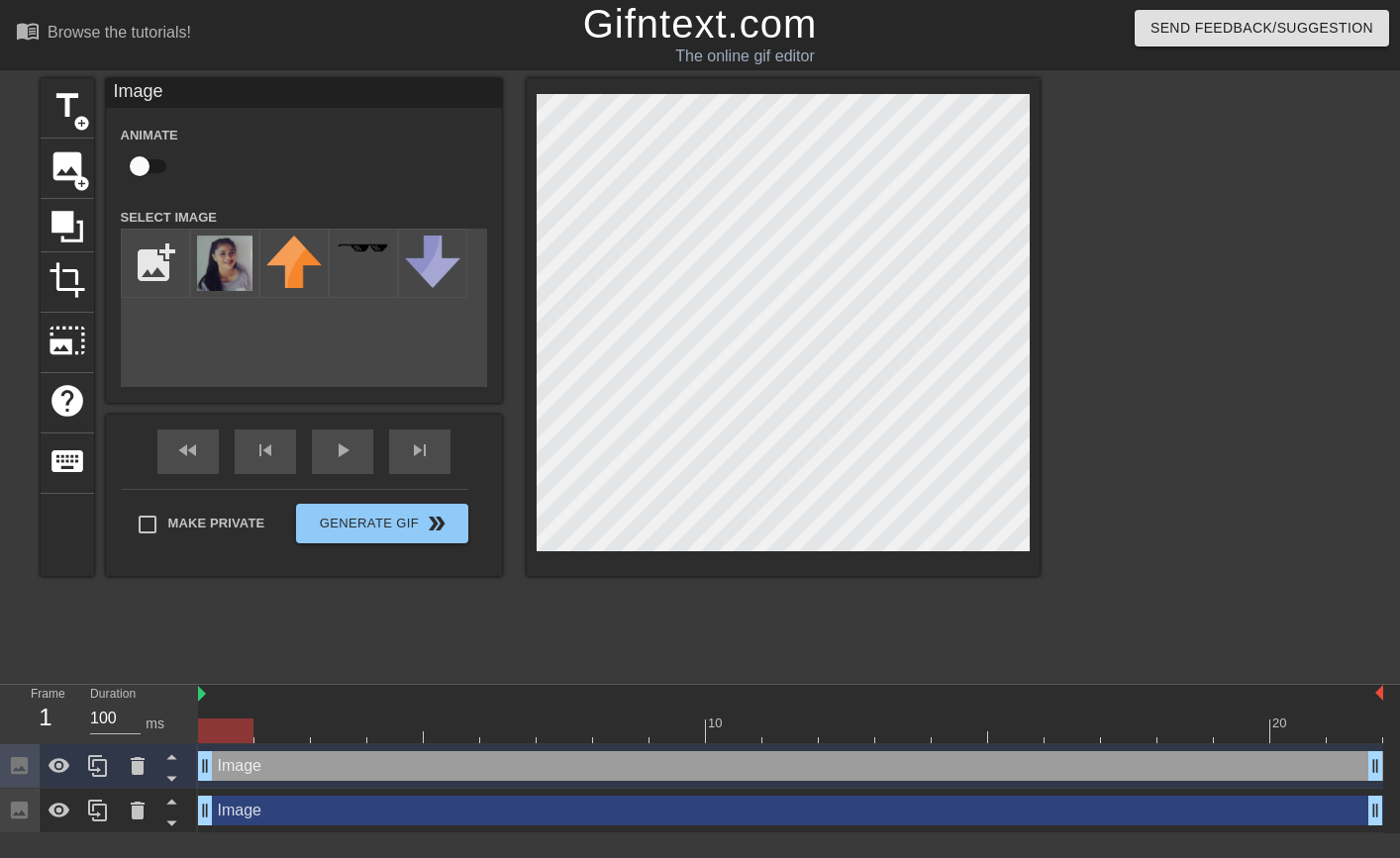 click on "Image drag_handle drag_handle" at bounding box center [790, 810] 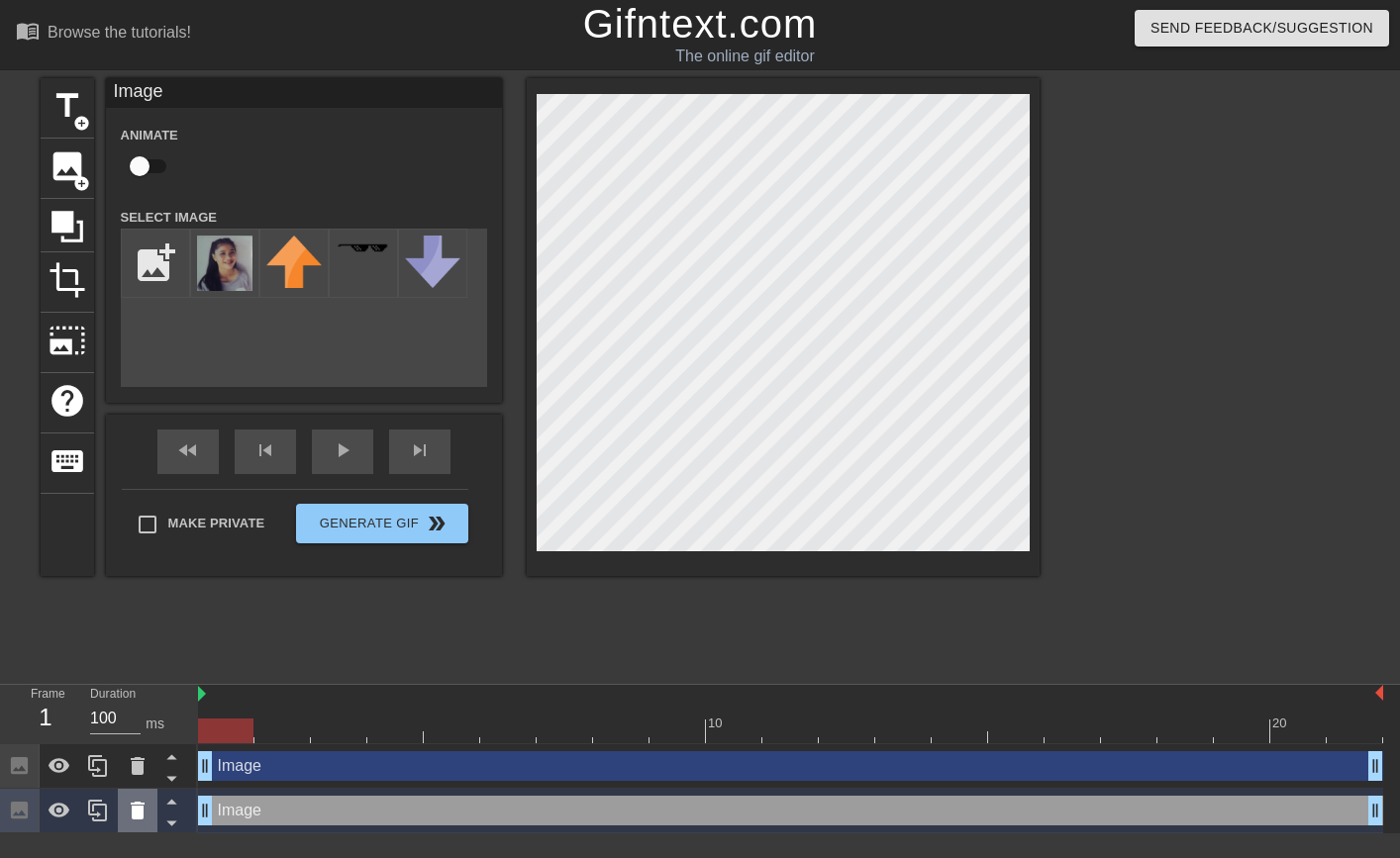 click at bounding box center (138, 810) 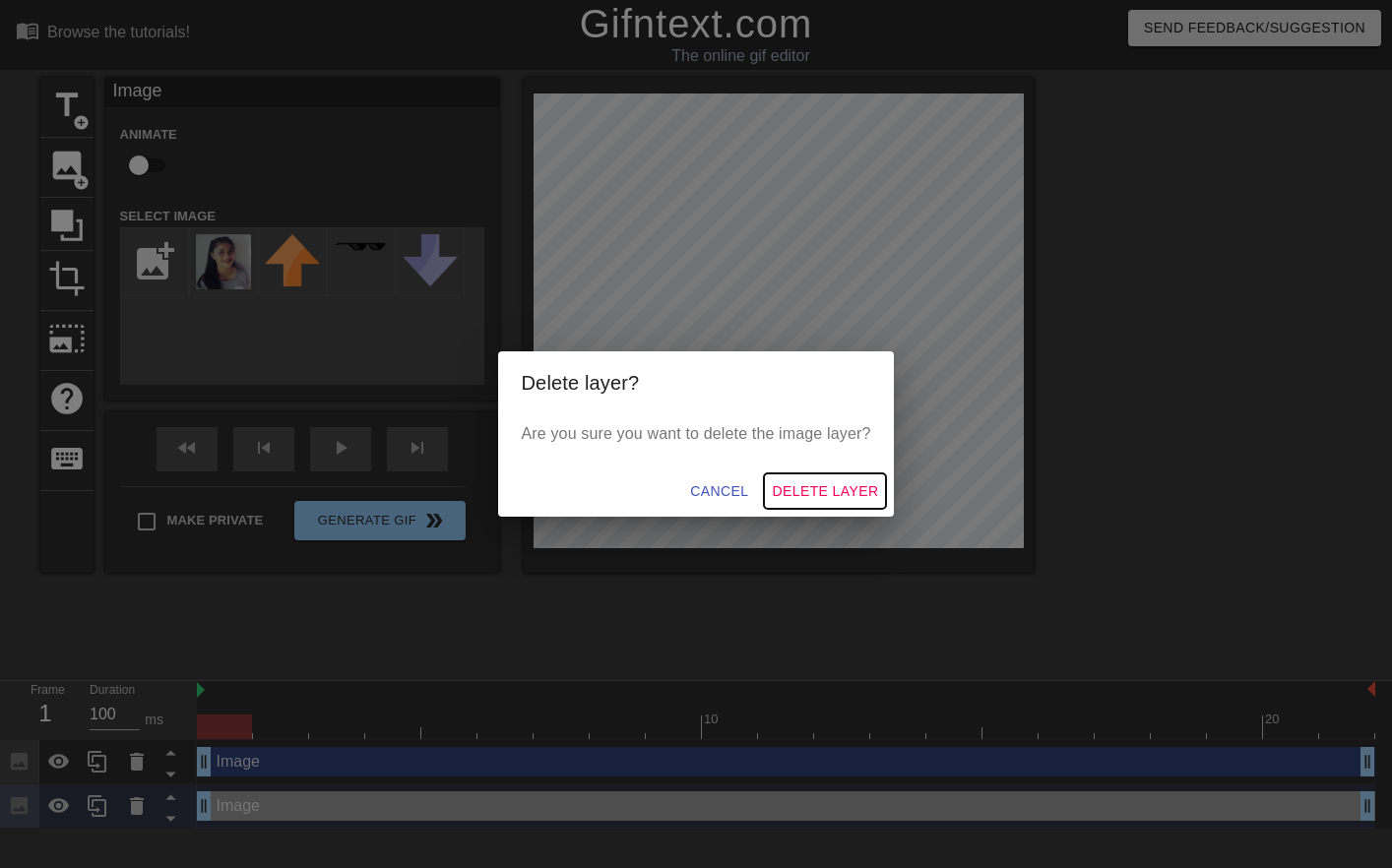 click on "Delete Layer" at bounding box center (825, 491) 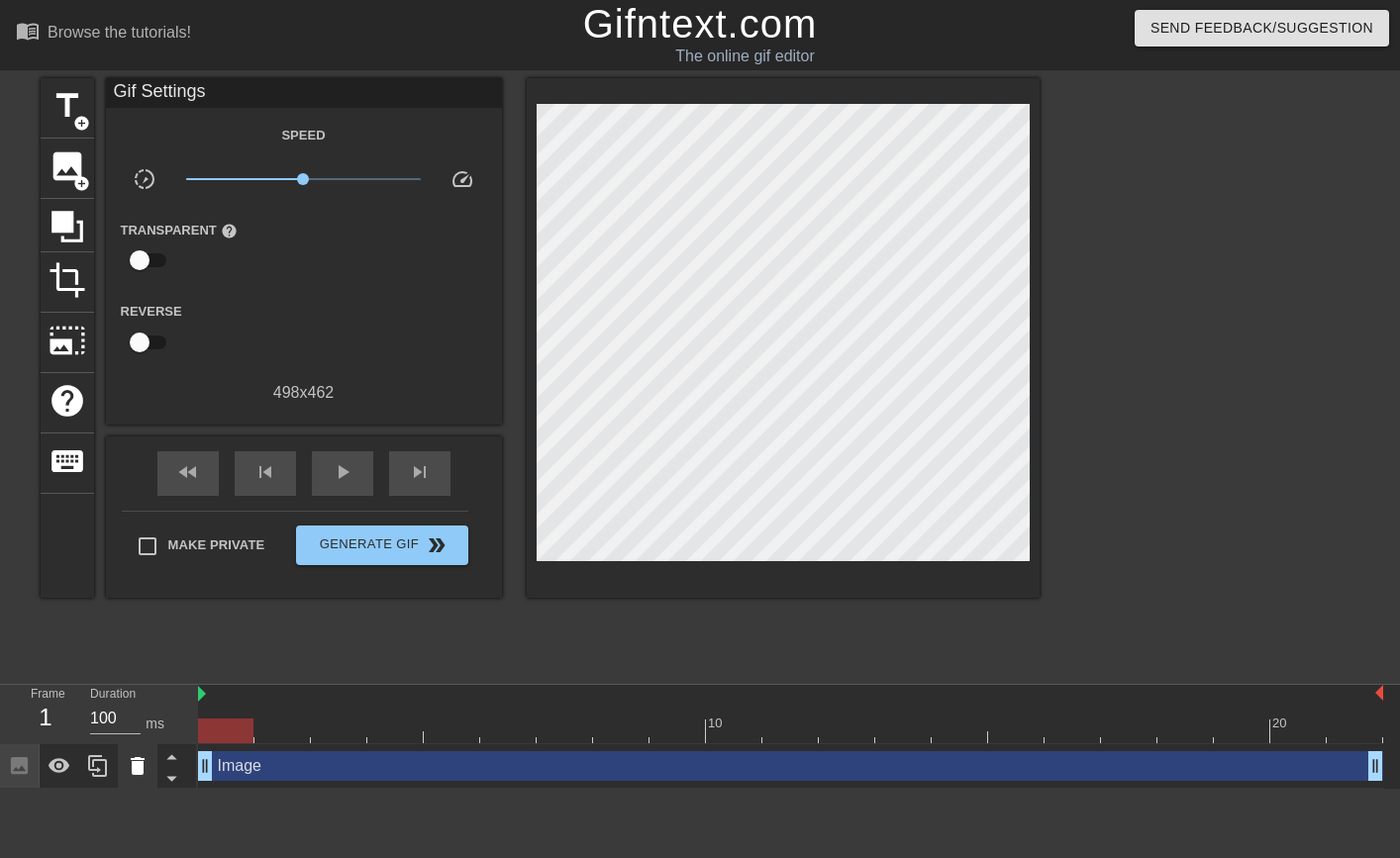 click 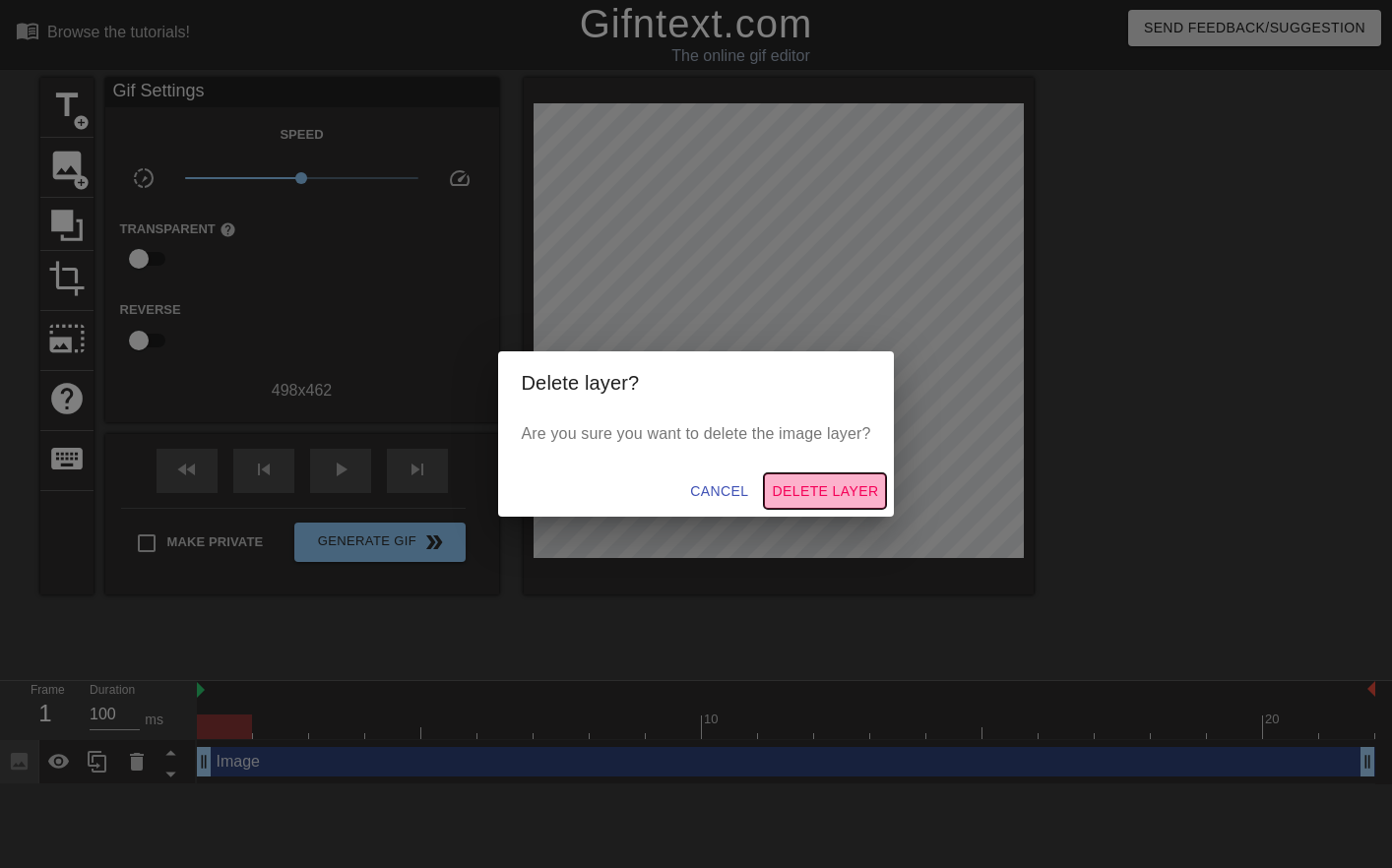 click on "Delete Layer" at bounding box center (825, 491) 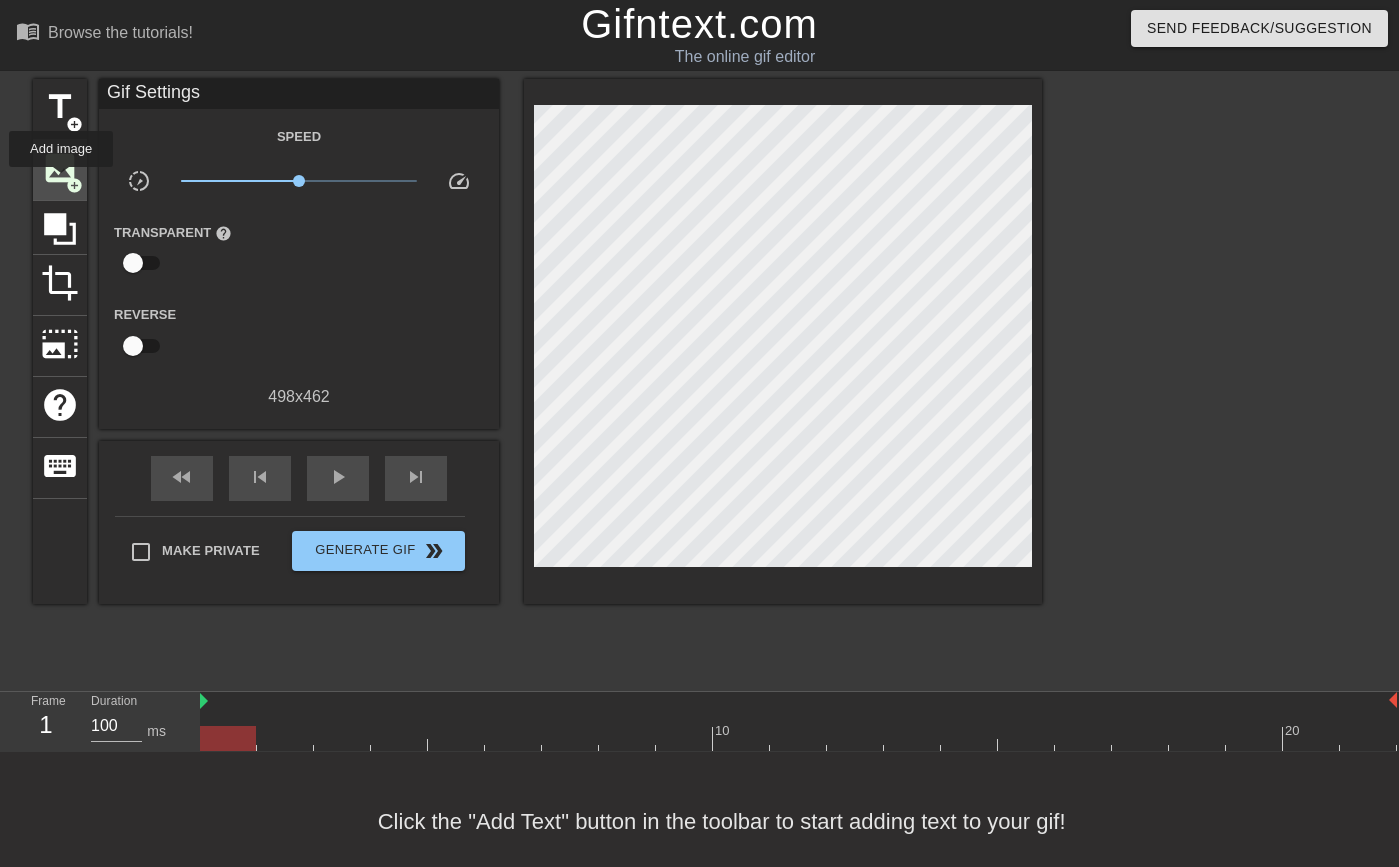 click on "image" at bounding box center [60, 168] 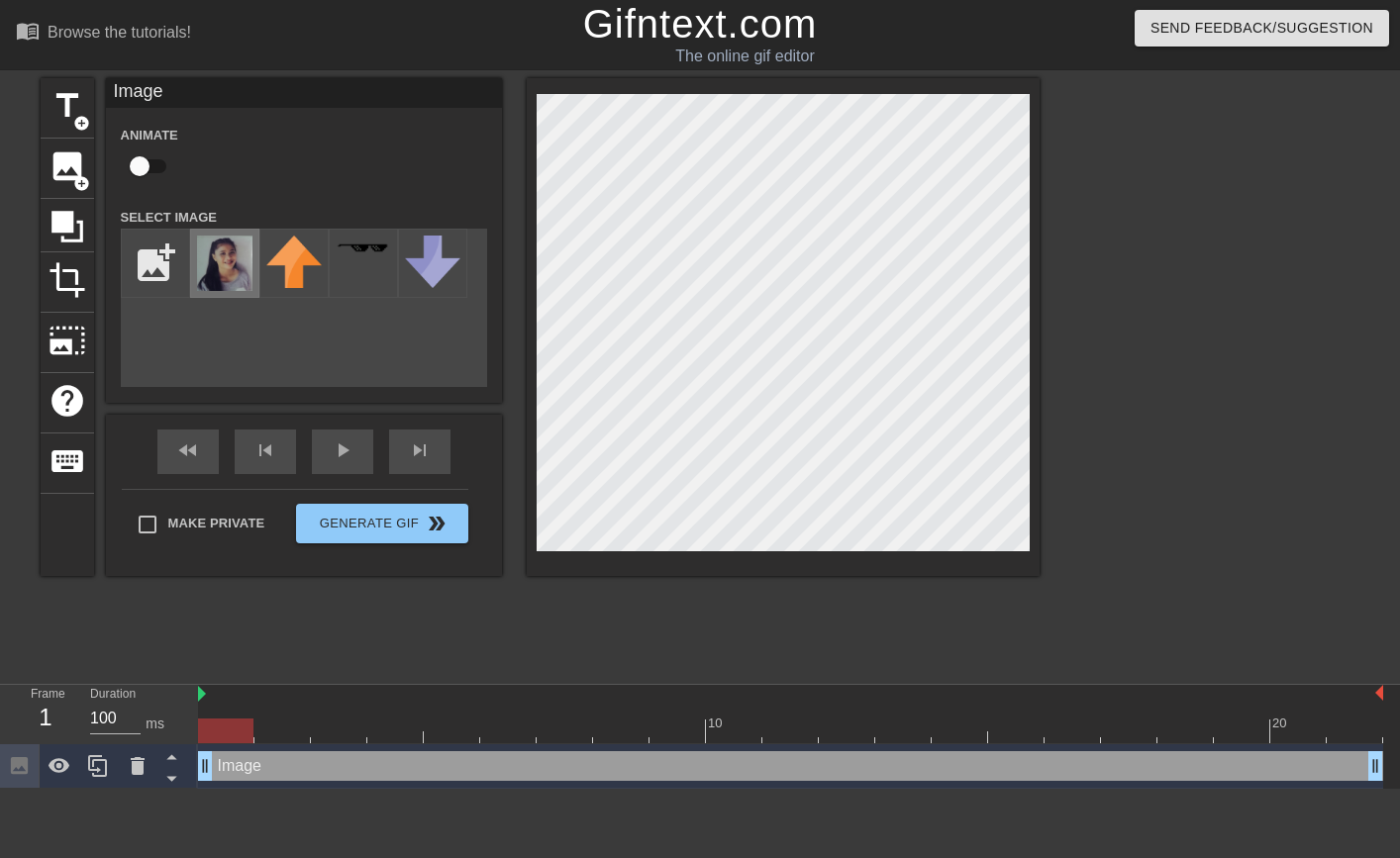 click at bounding box center [225, 263] 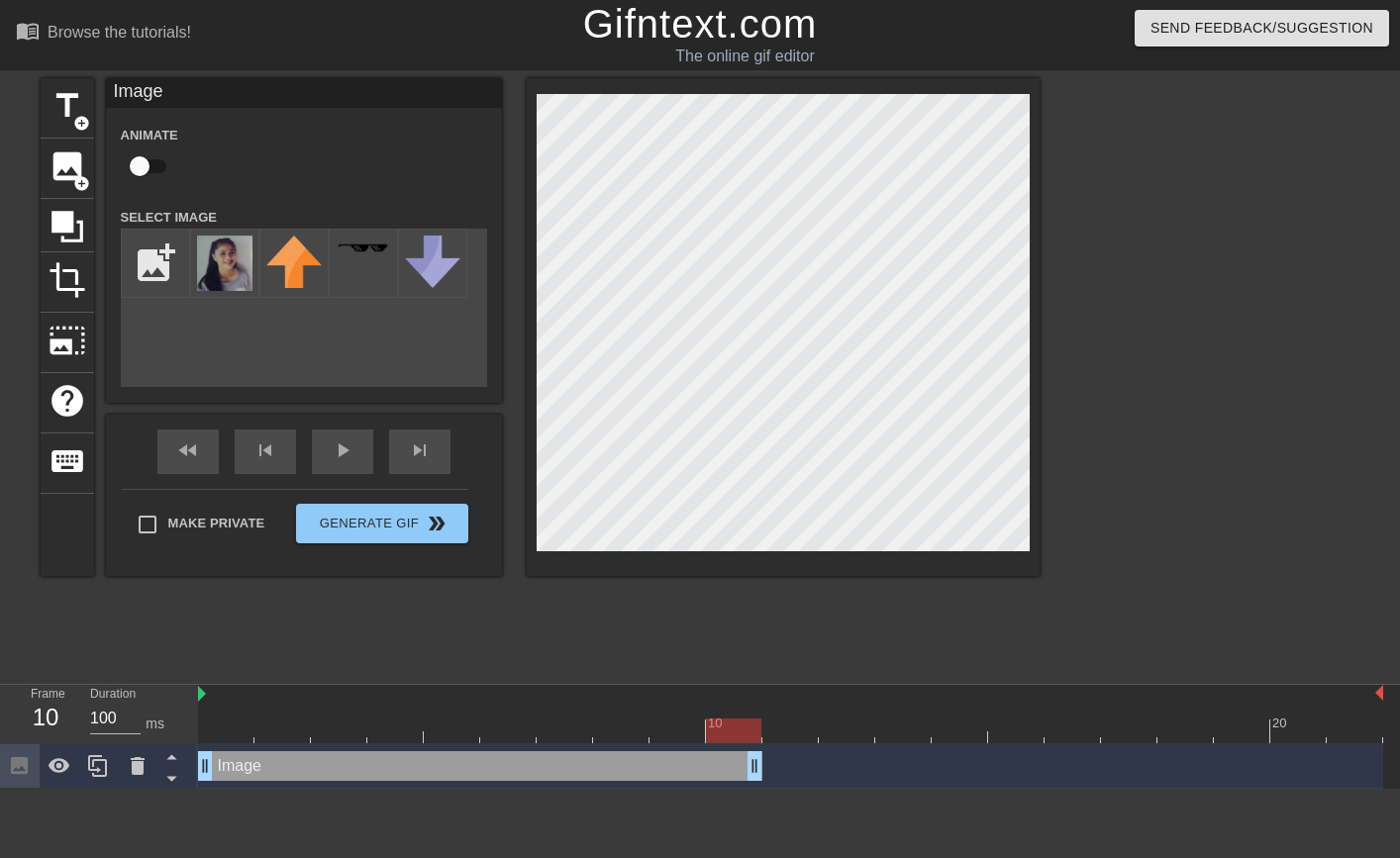 drag, startPoint x: 1372, startPoint y: 768, endPoint x: 738, endPoint y: 744, distance: 634.4541 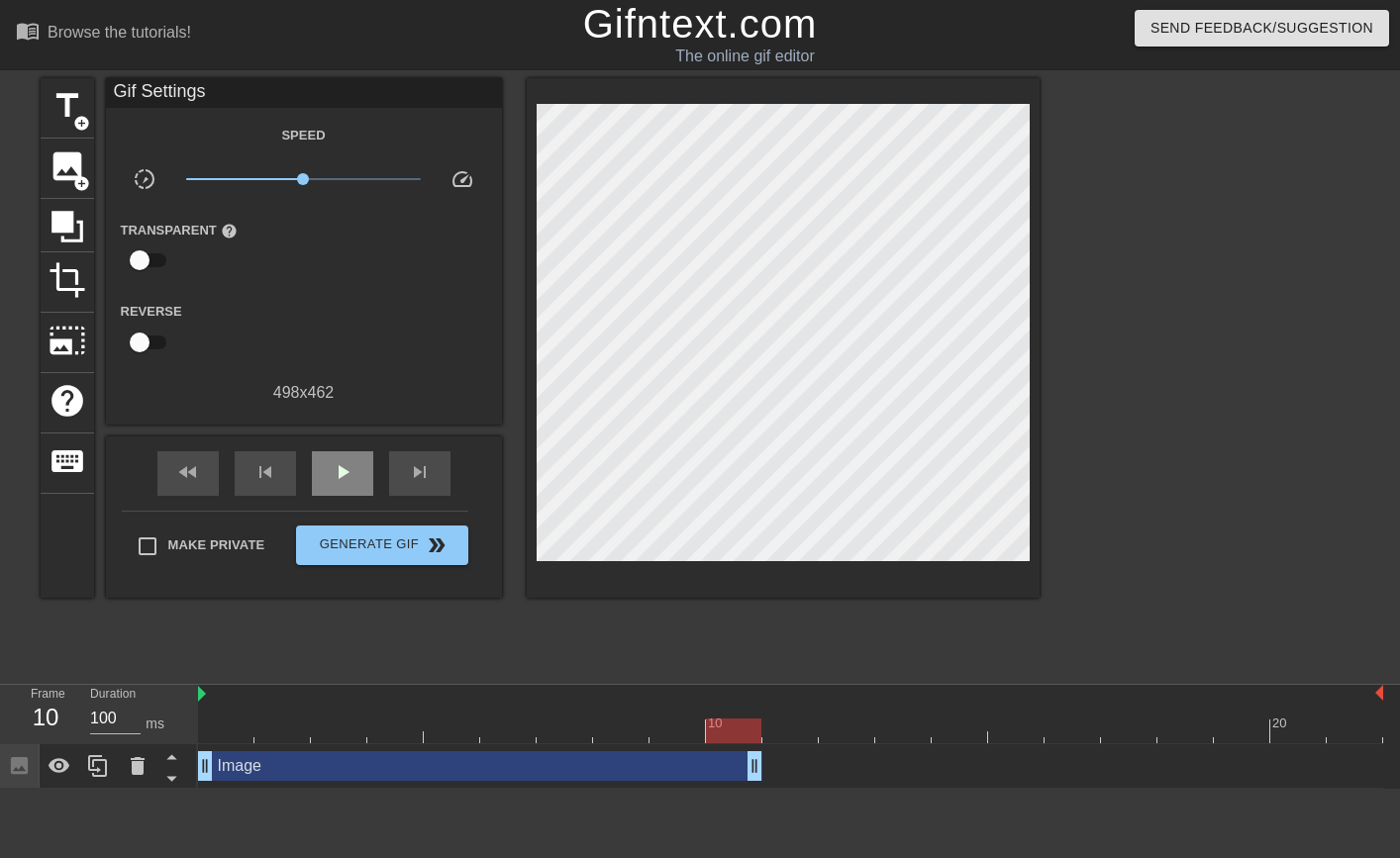 click on "fast_rewind skip_previous play_arrow skip_next" at bounding box center [304, 473] 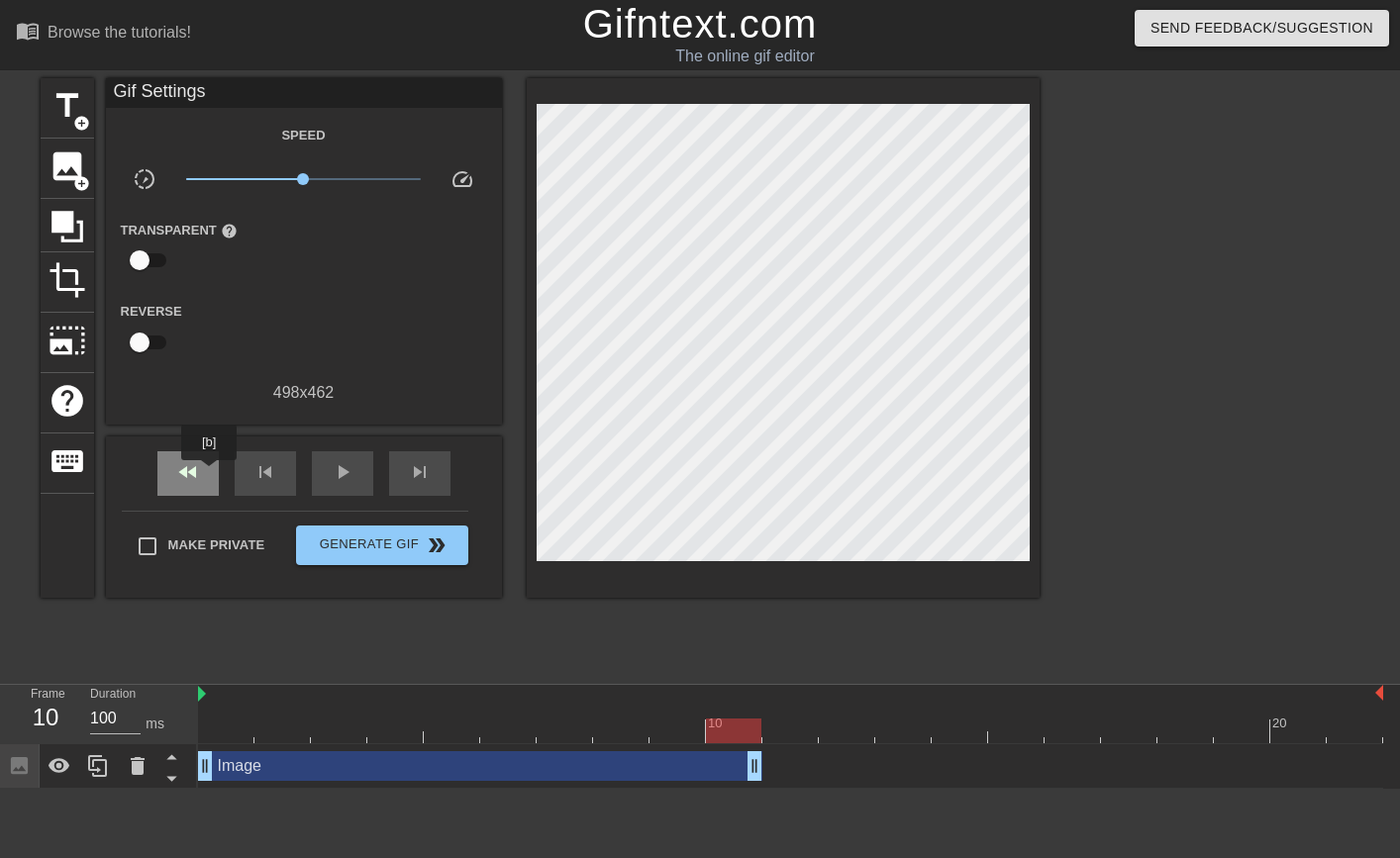 click on "fast_rewind" at bounding box center (188, 473) 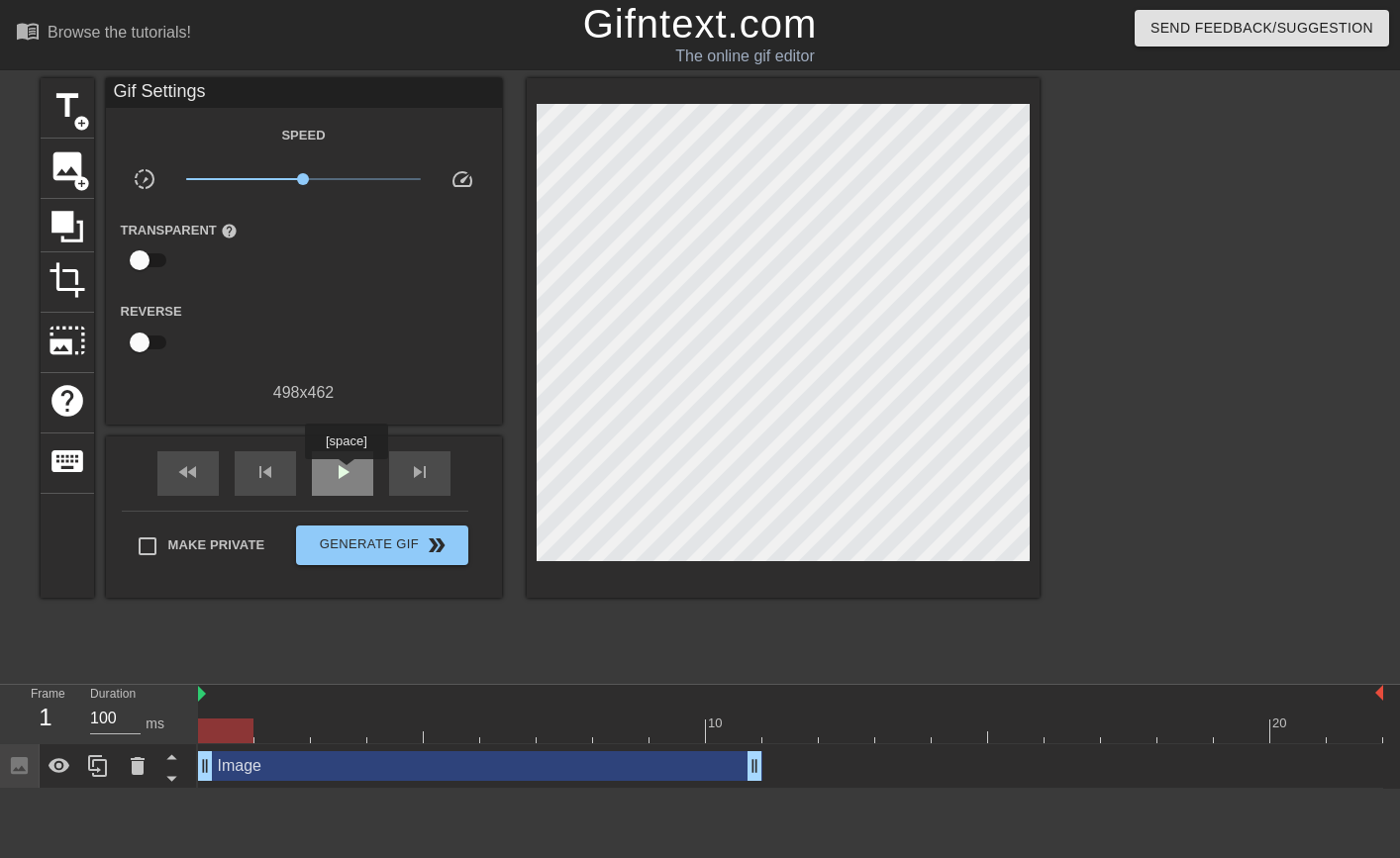 click on "play_arrow" at bounding box center [343, 472] 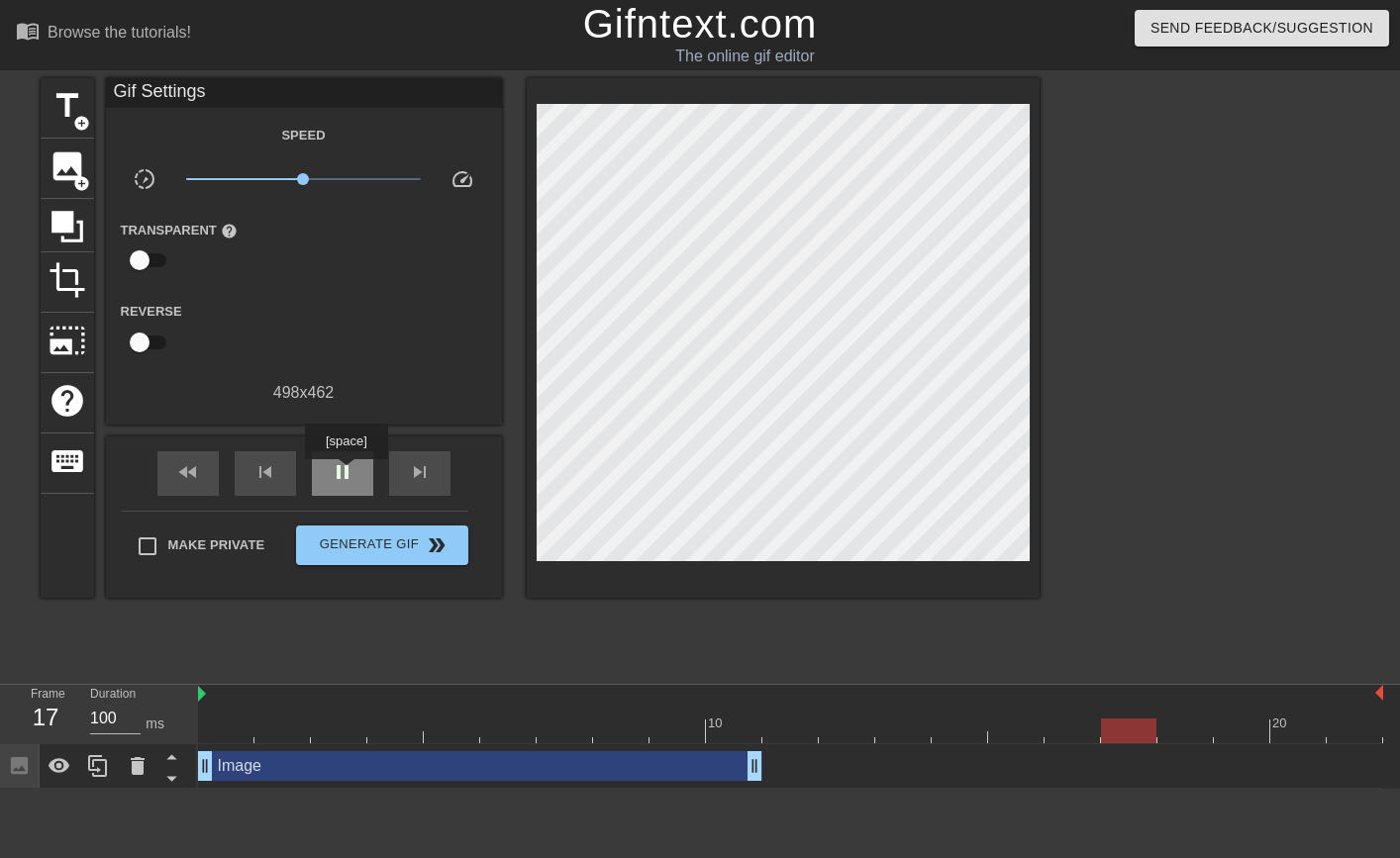 click on "pause" at bounding box center (343, 472) 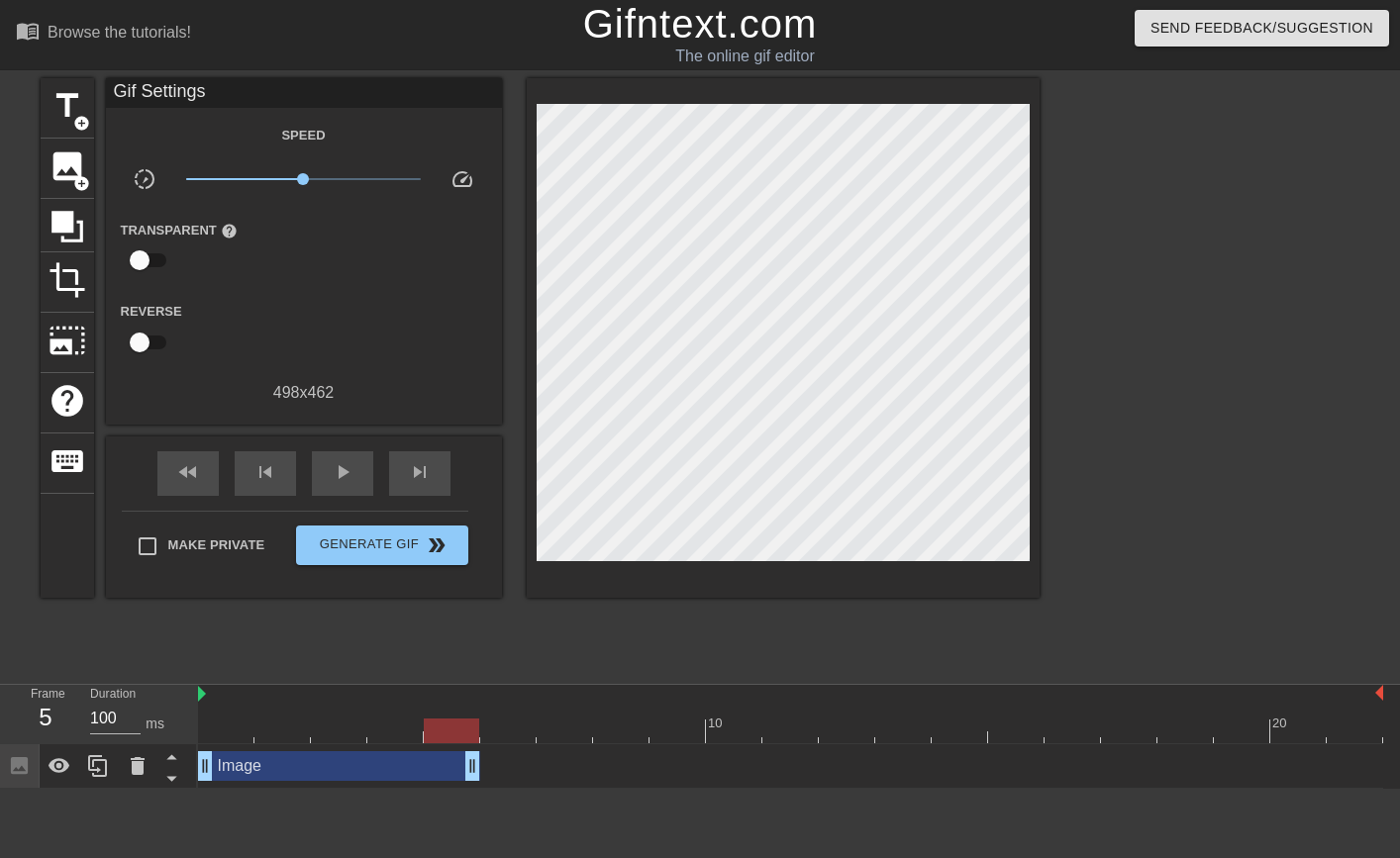 drag, startPoint x: 749, startPoint y: 766, endPoint x: 475, endPoint y: 746, distance: 274.729 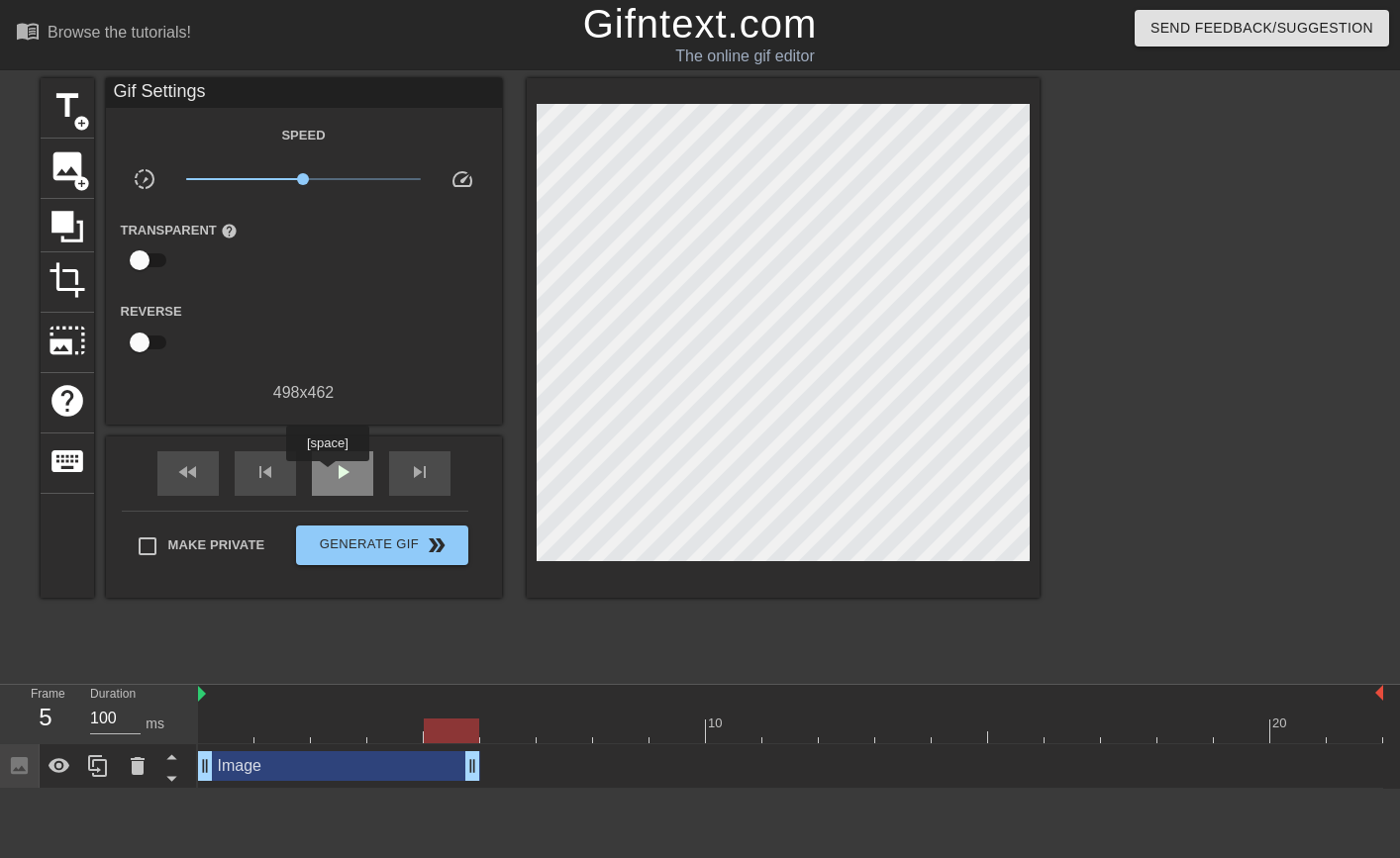 click on "play_arrow" at bounding box center [343, 473] 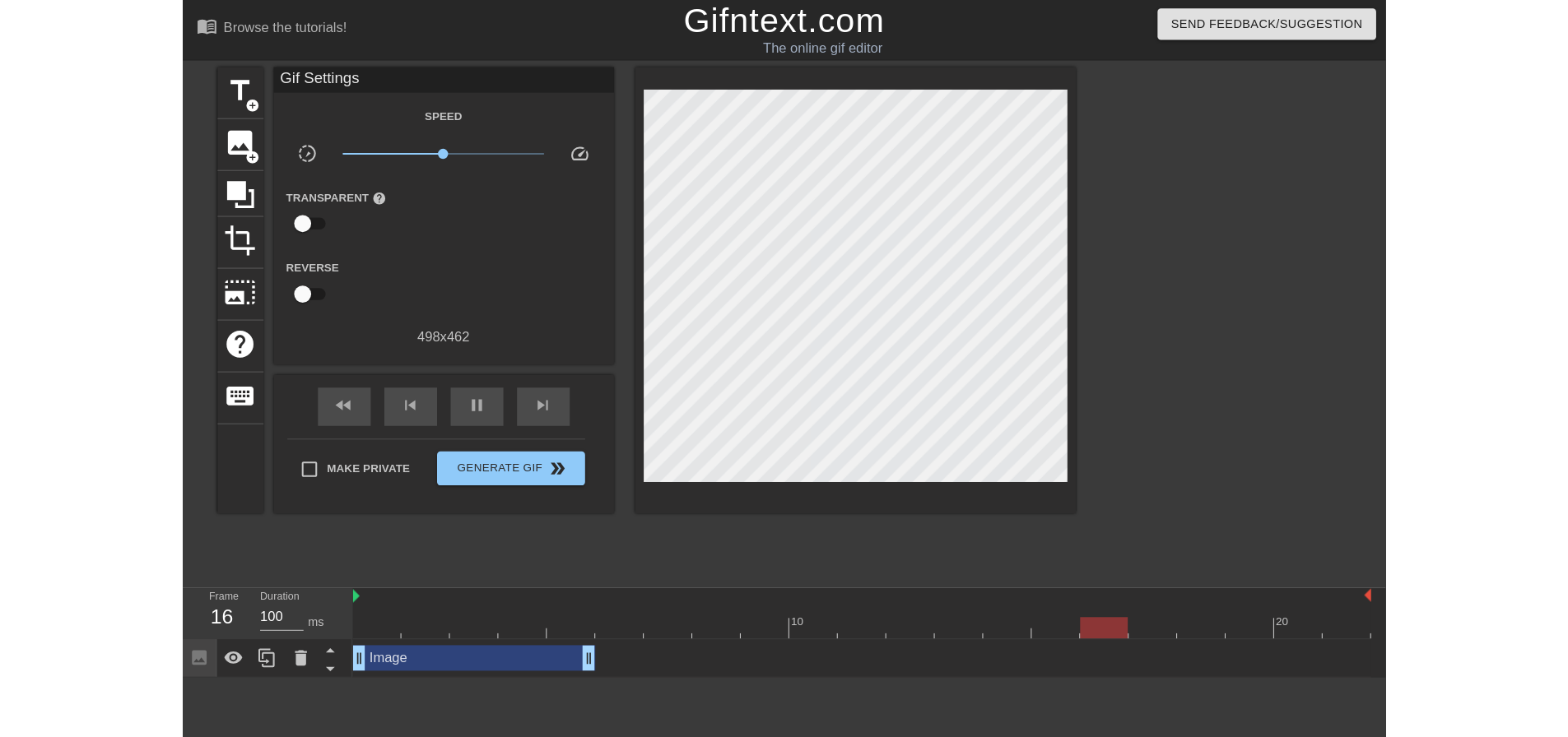 scroll, scrollTop: 0, scrollLeft: 12, axis: horizontal 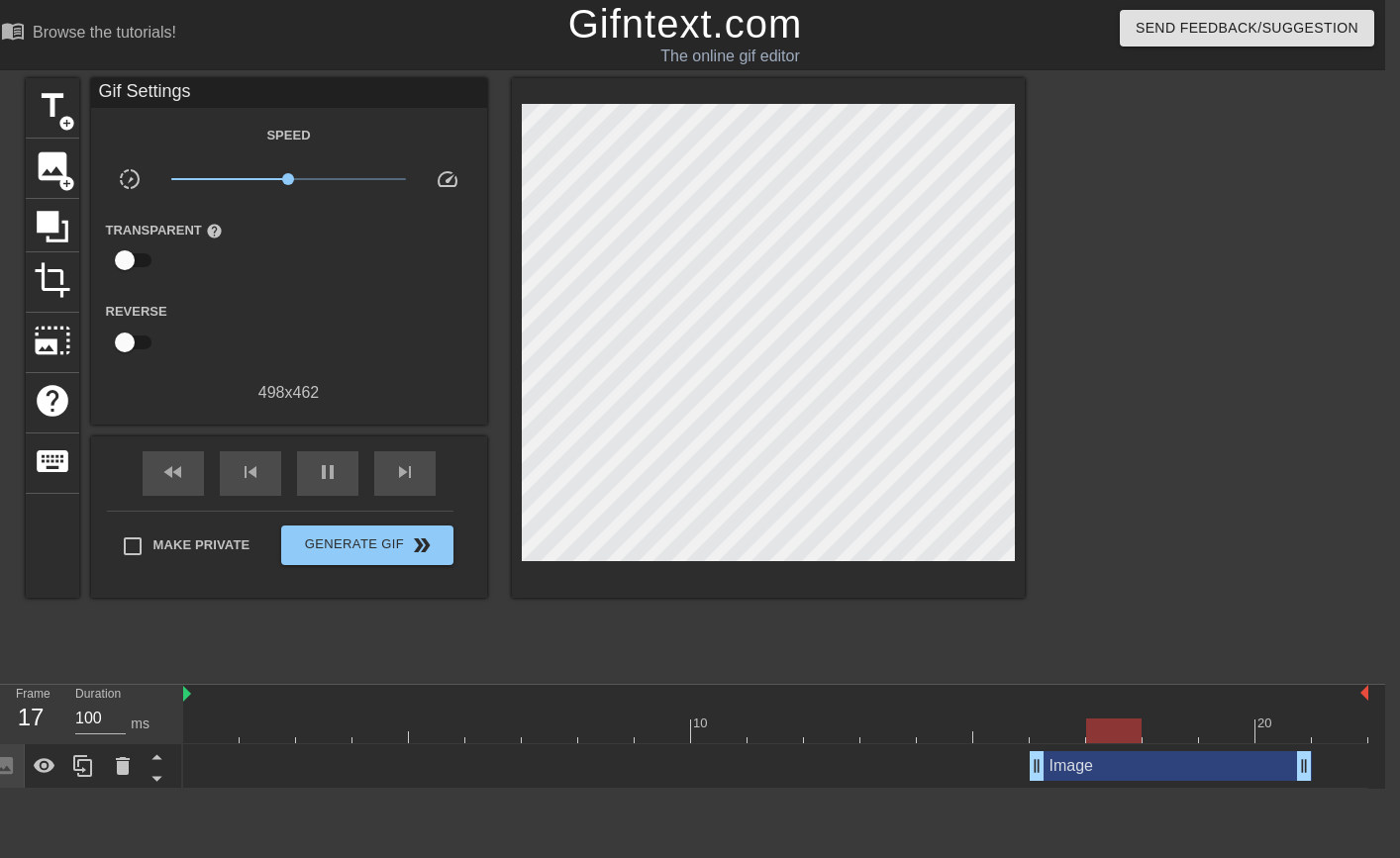 drag, startPoint x: 359, startPoint y: 767, endPoint x: 1188, endPoint y: 802, distance: 829.73851 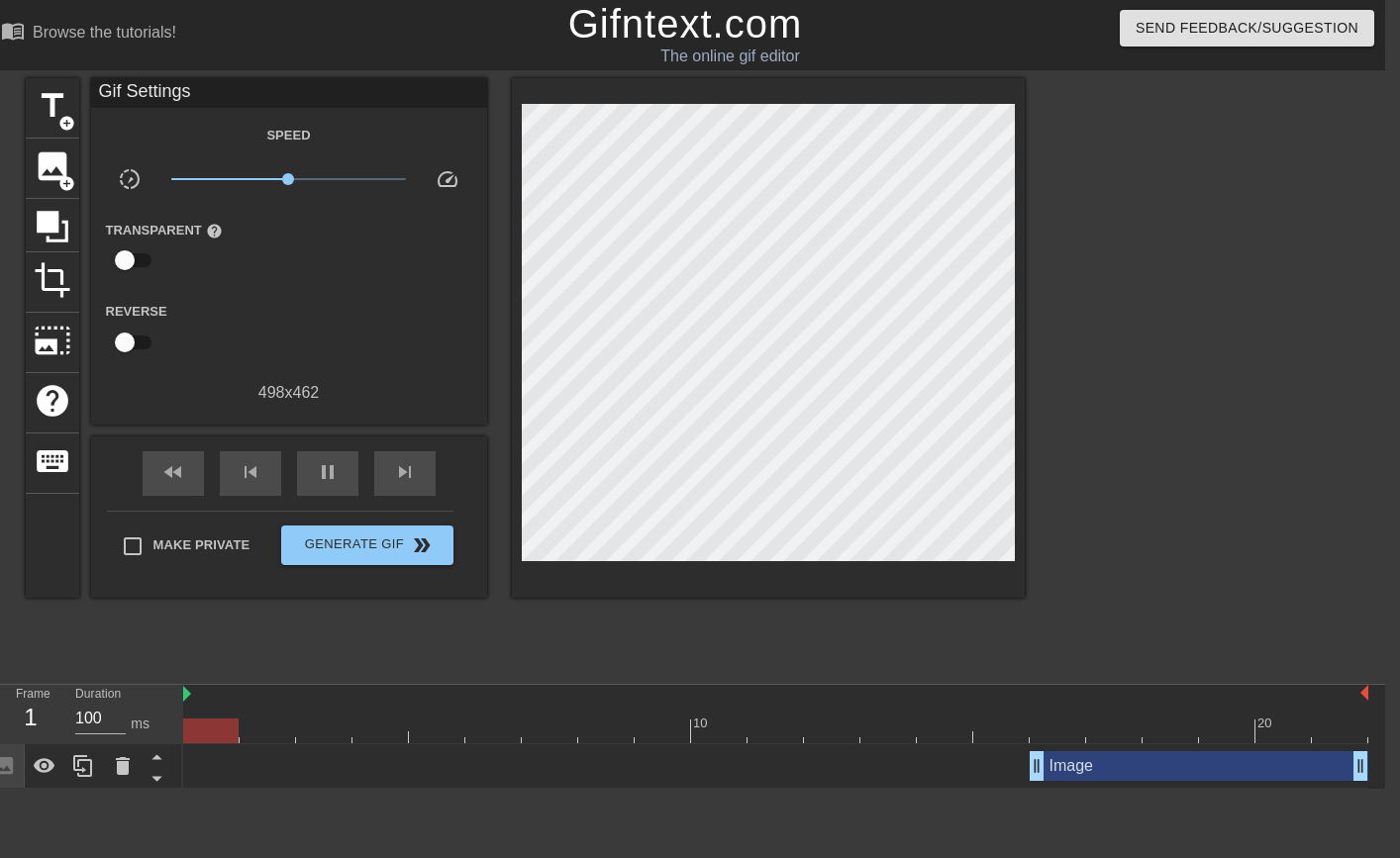 drag, startPoint x: 1307, startPoint y: 767, endPoint x: 1362, endPoint y: 770, distance: 55.0818 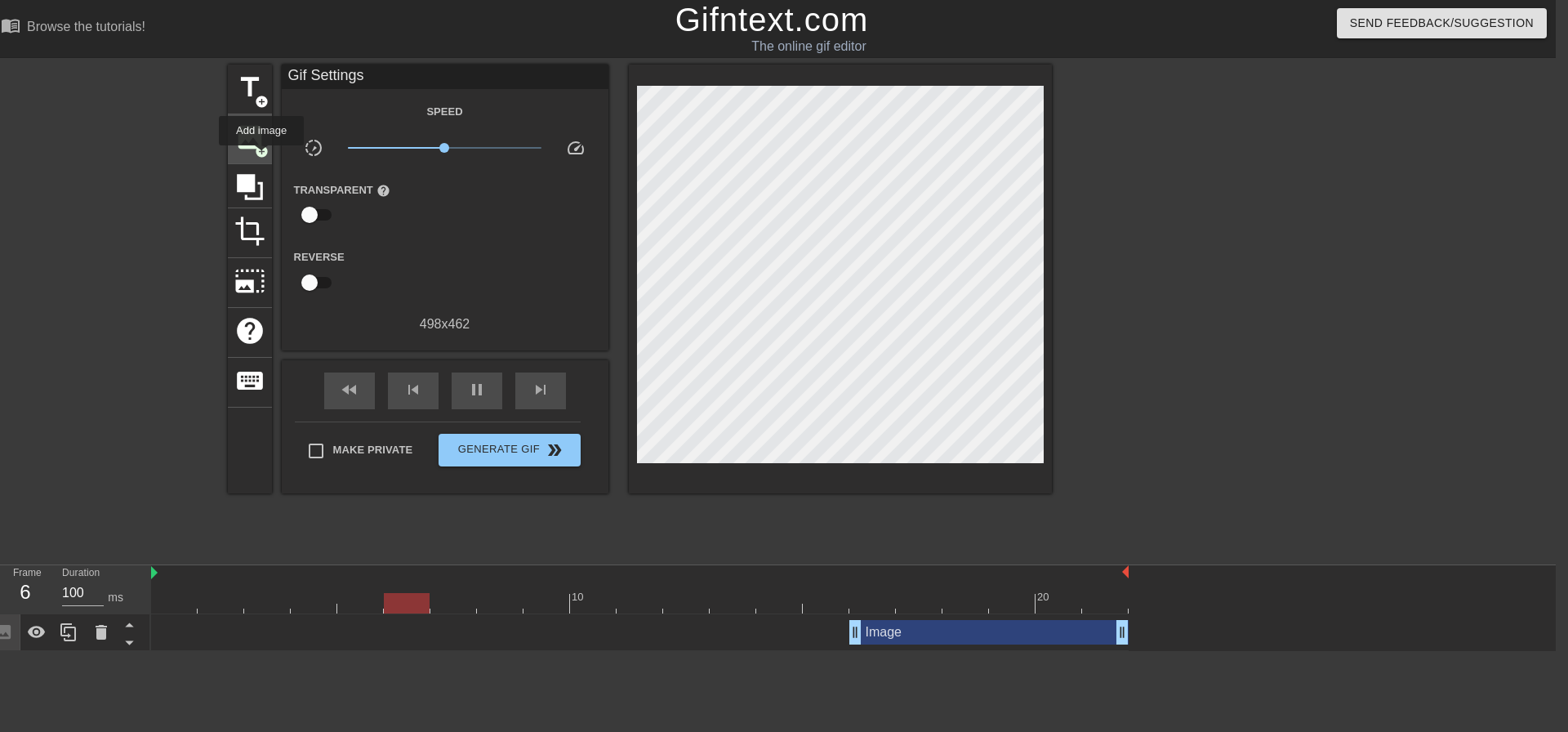click on "image add_circle" at bounding box center (250, 139) 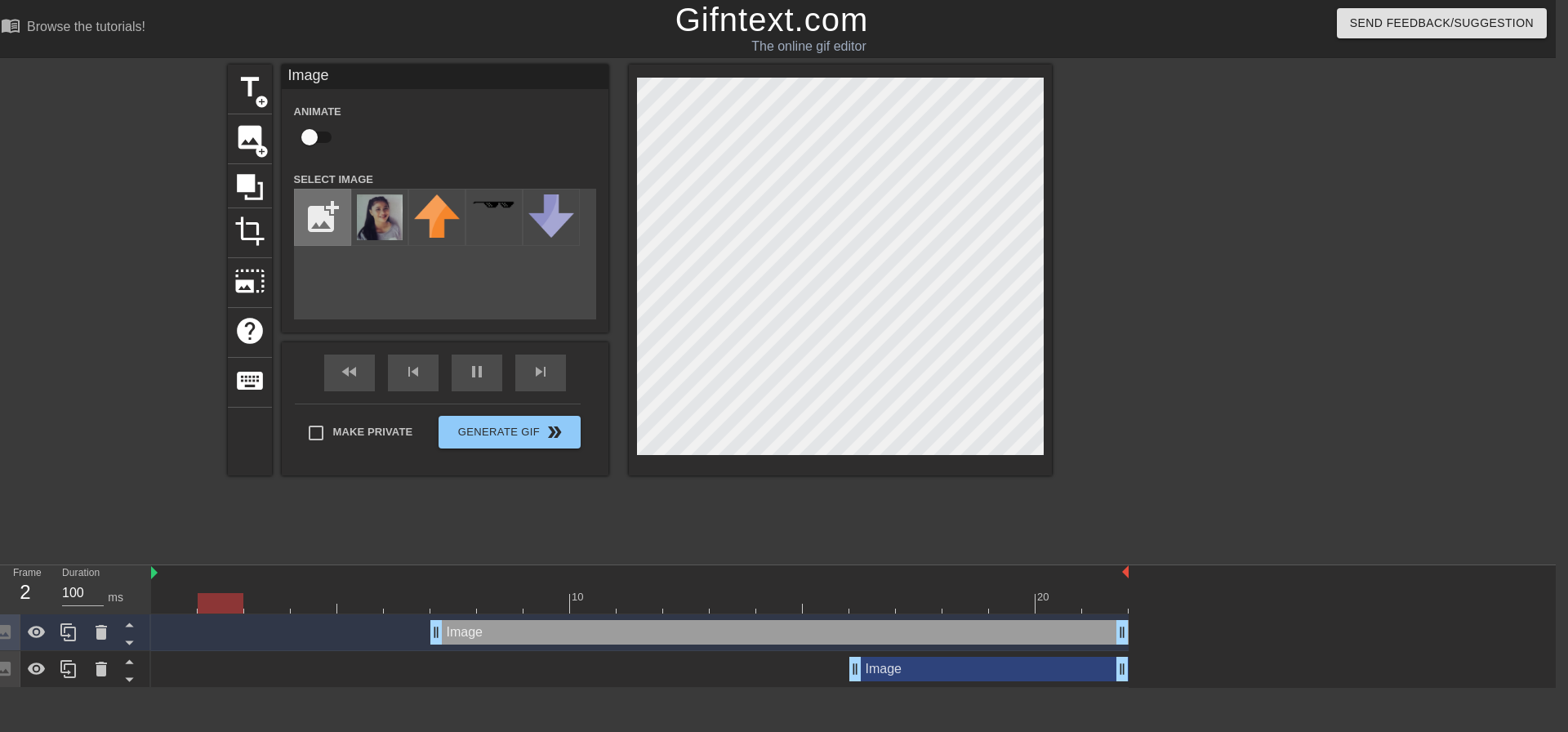 click at bounding box center [323, 217] 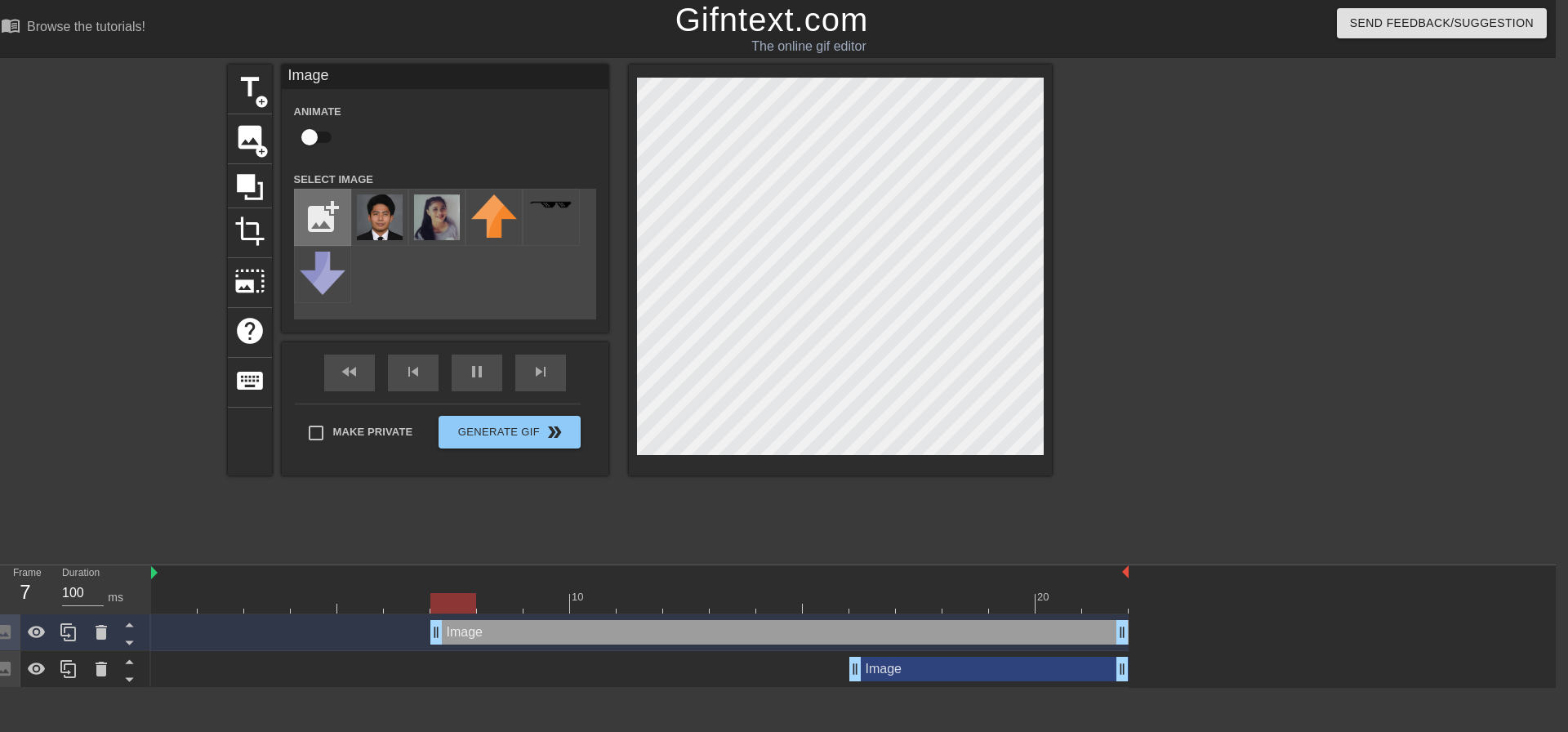 click at bounding box center [323, 217] 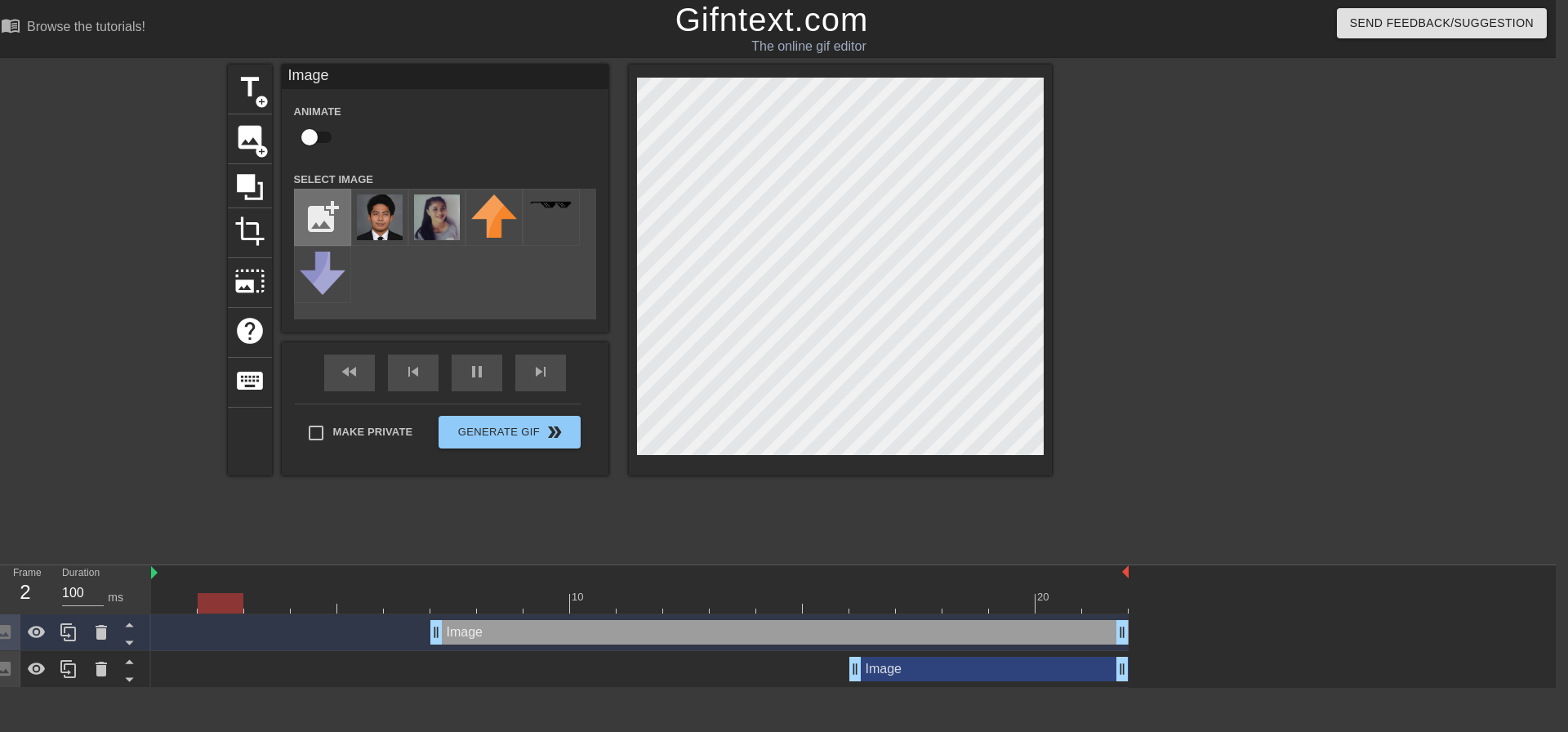 type on "C:\fakepath\[FILENAME]" 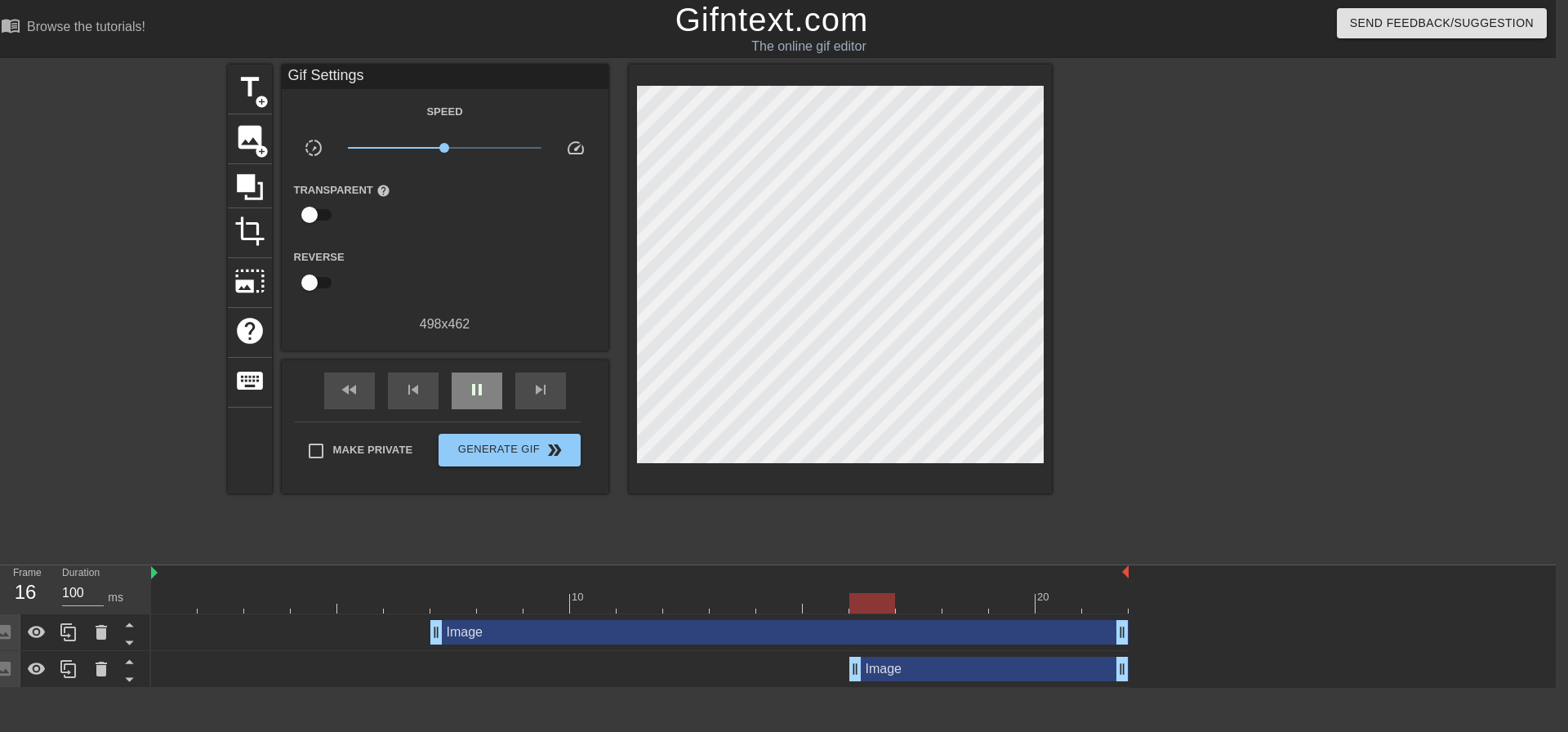 click on "fast_rewind skip_previous pause skip_next" at bounding box center [445, 391] 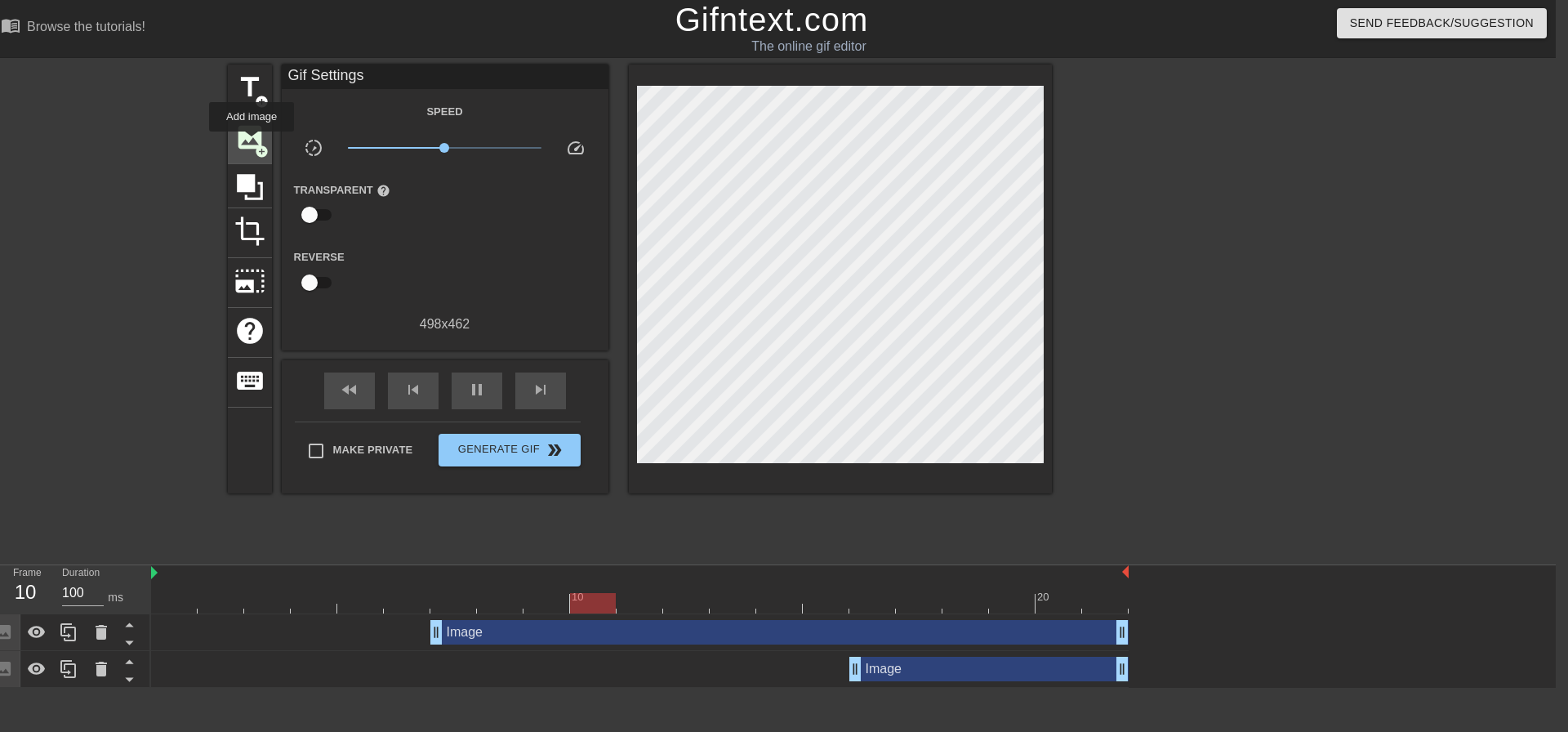 click on "image" at bounding box center (250, 137) 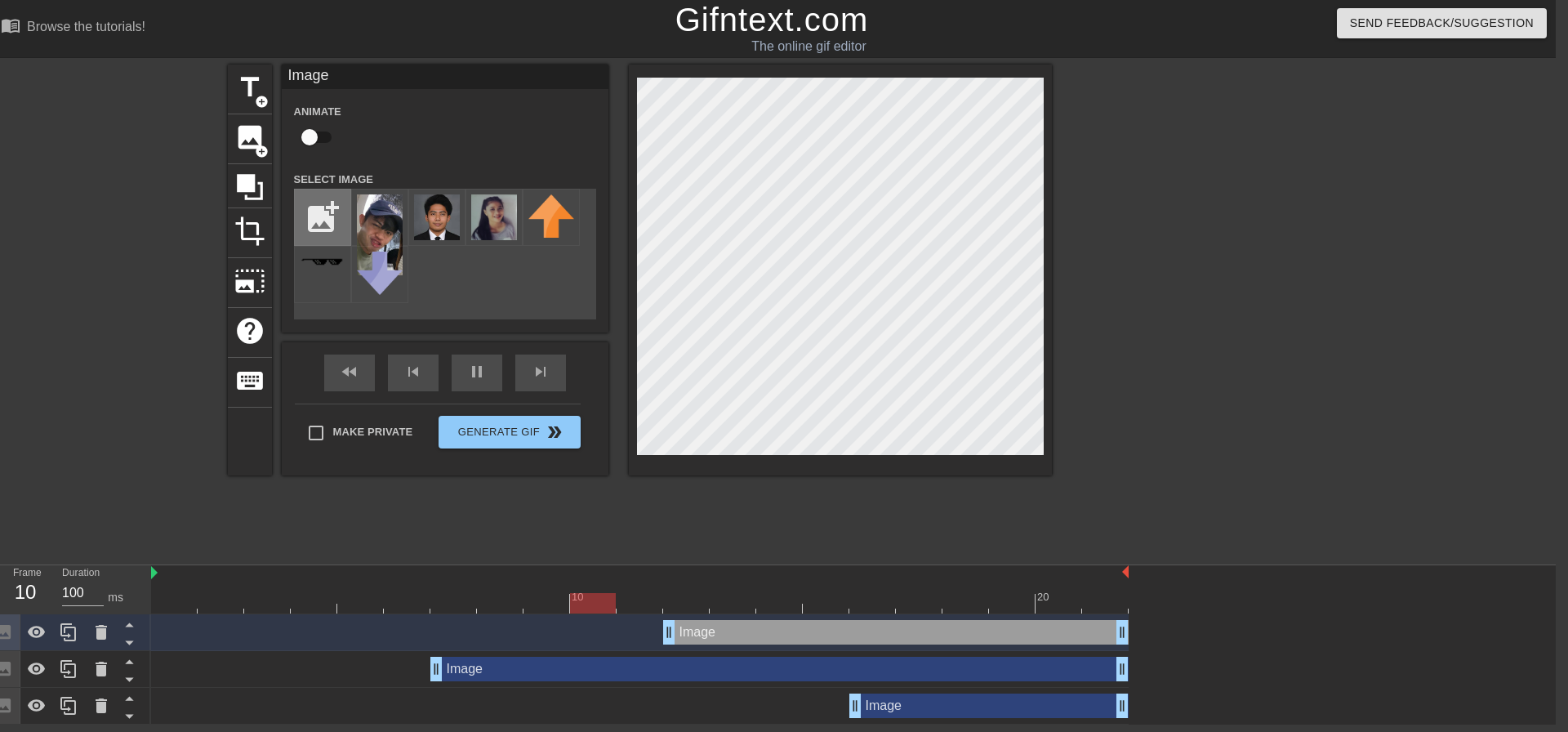 click at bounding box center [323, 217] 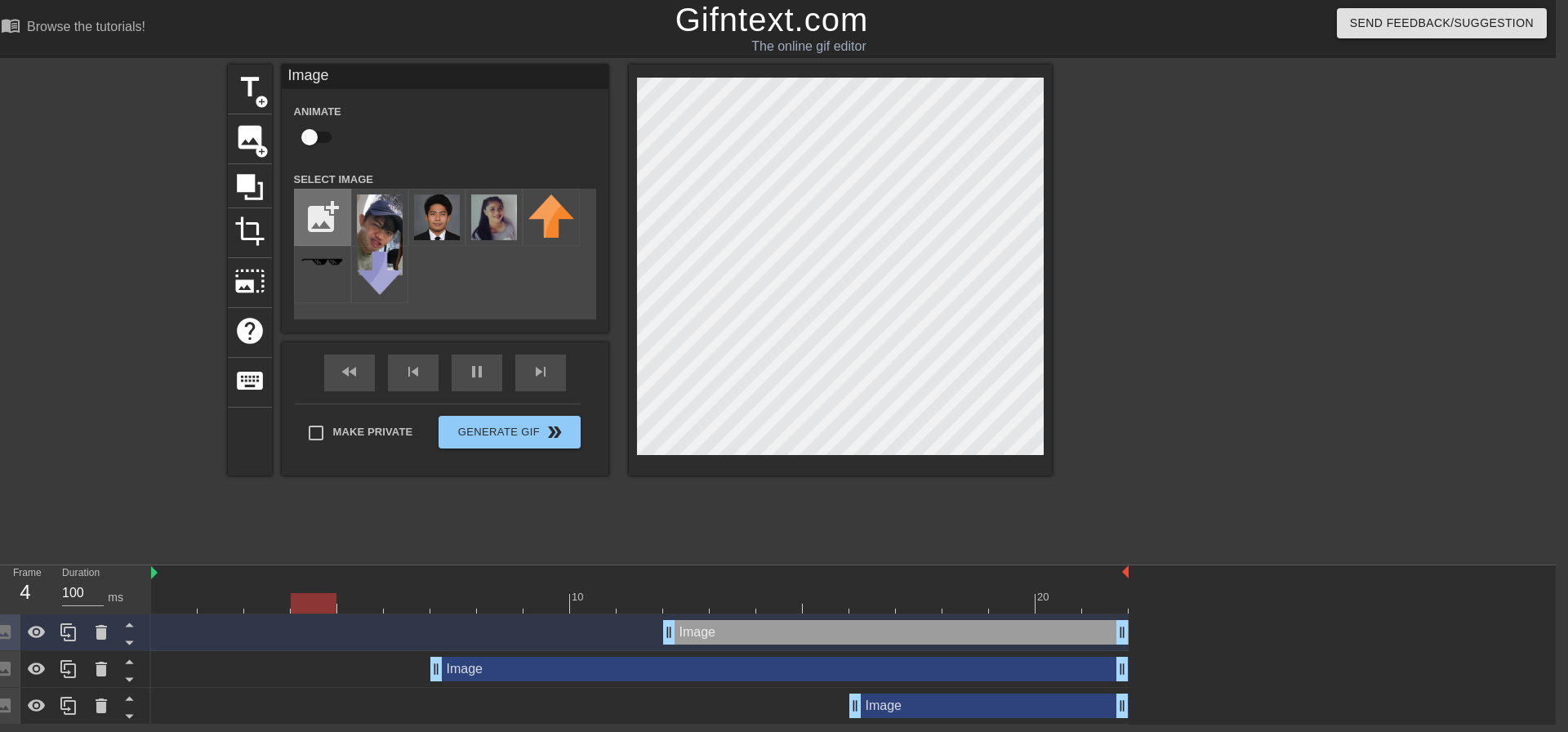 type on "C:\fakepath\[FILENAME]" 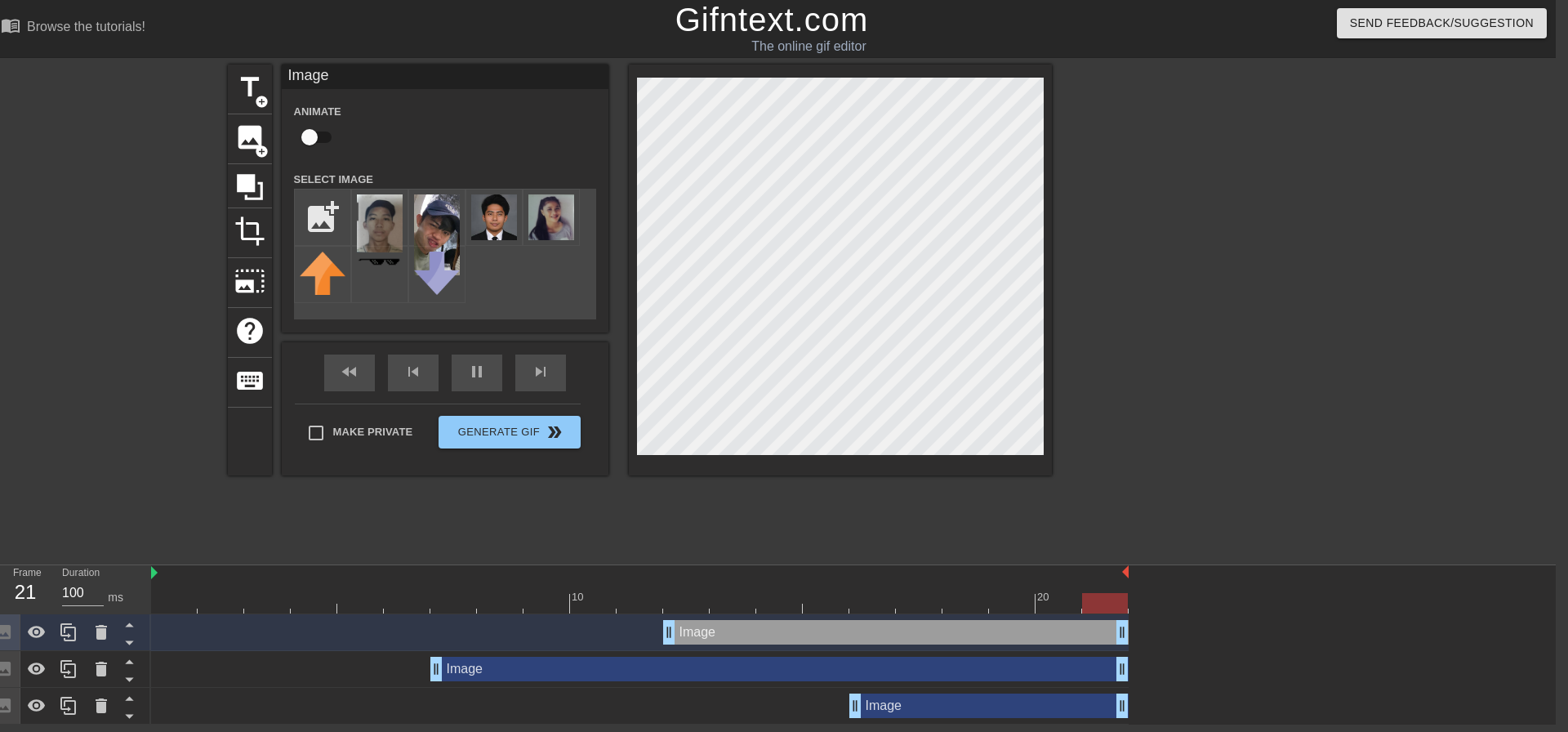 click on "Image drag_handle drag_handle" at bounding box center (779, 669) 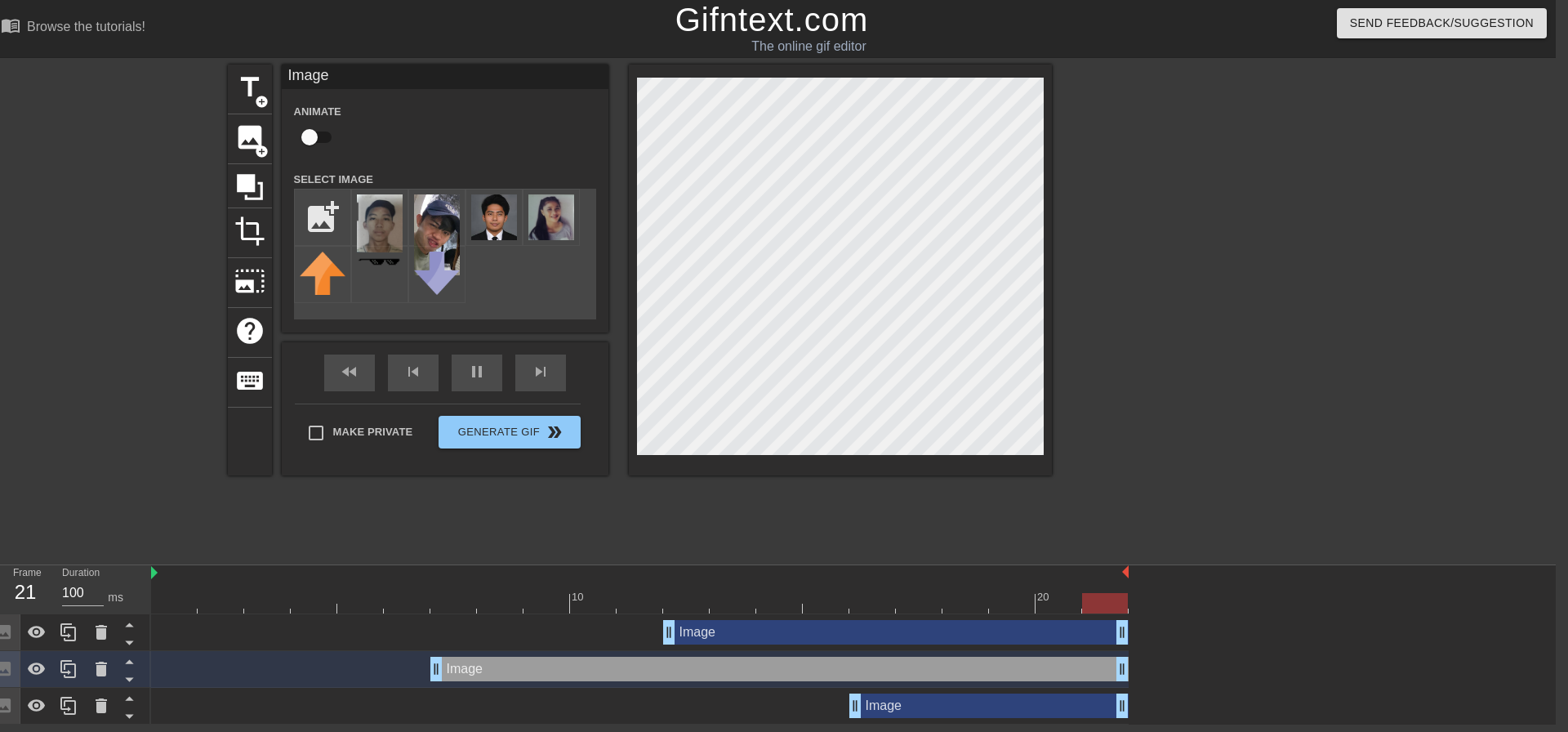 click on "Image drag_handle drag_handle" at bounding box center (896, 632) 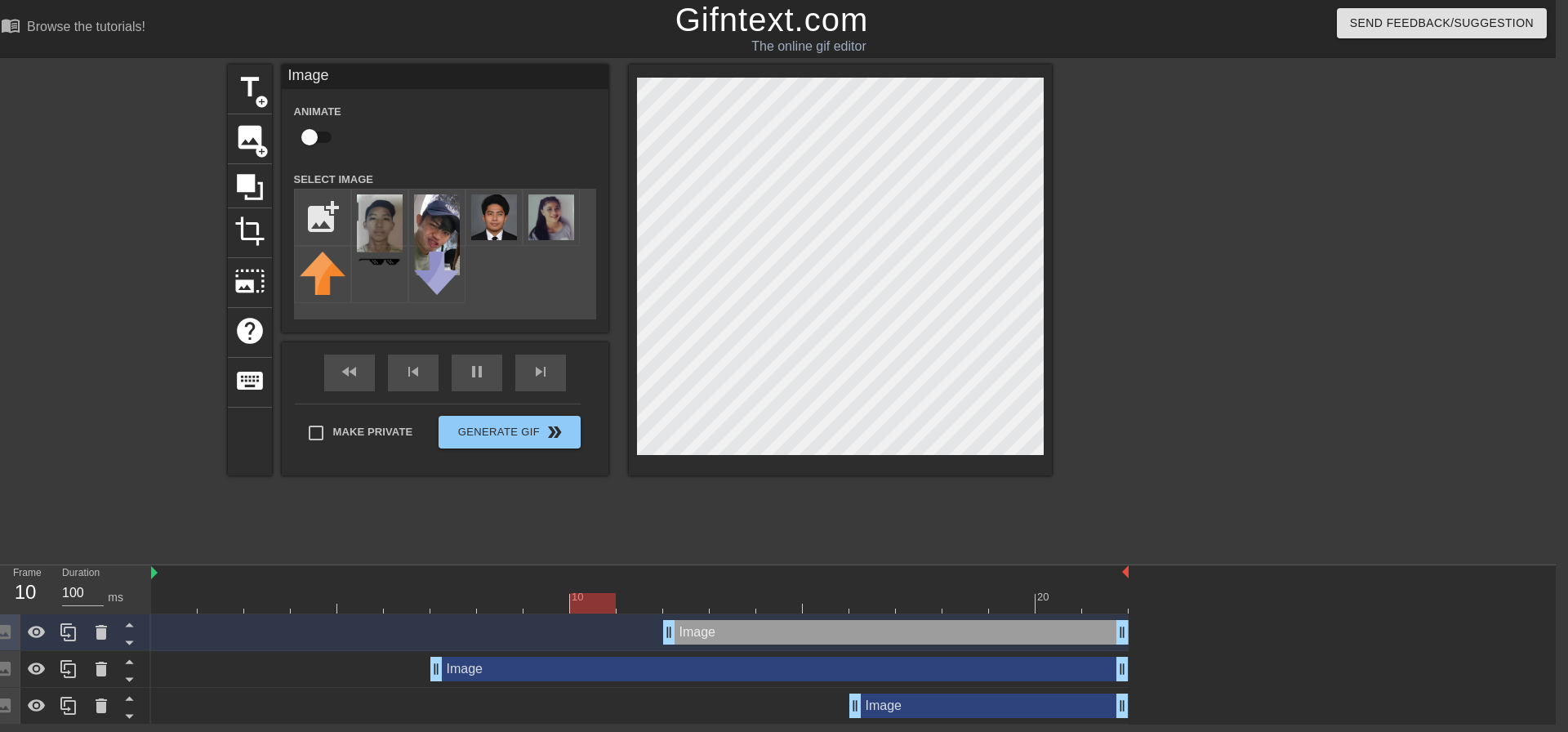 click on "Image drag_handle drag_handle" at bounding box center [779, 669] 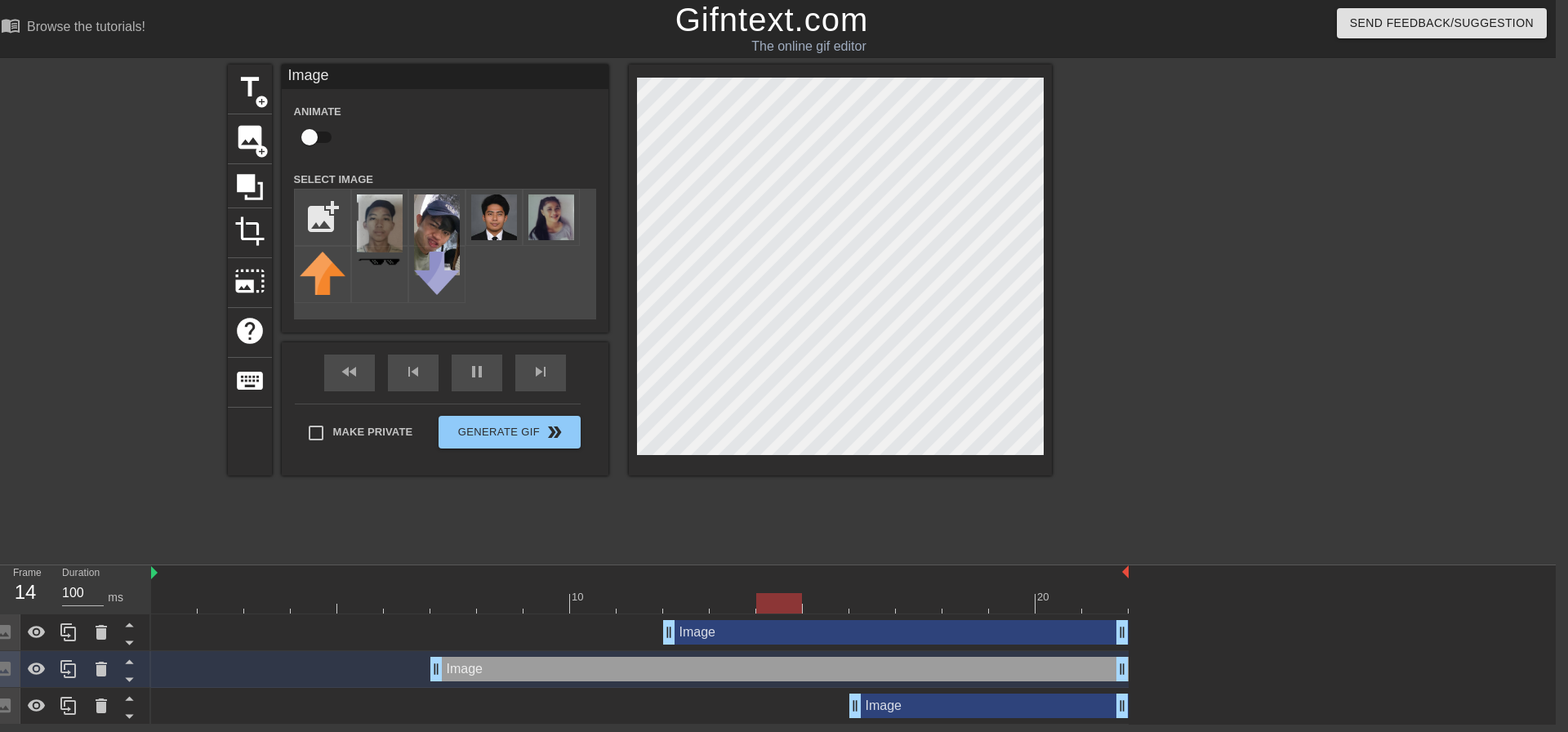 click on "Image drag_handle drag_handle" at bounding box center (989, 706) 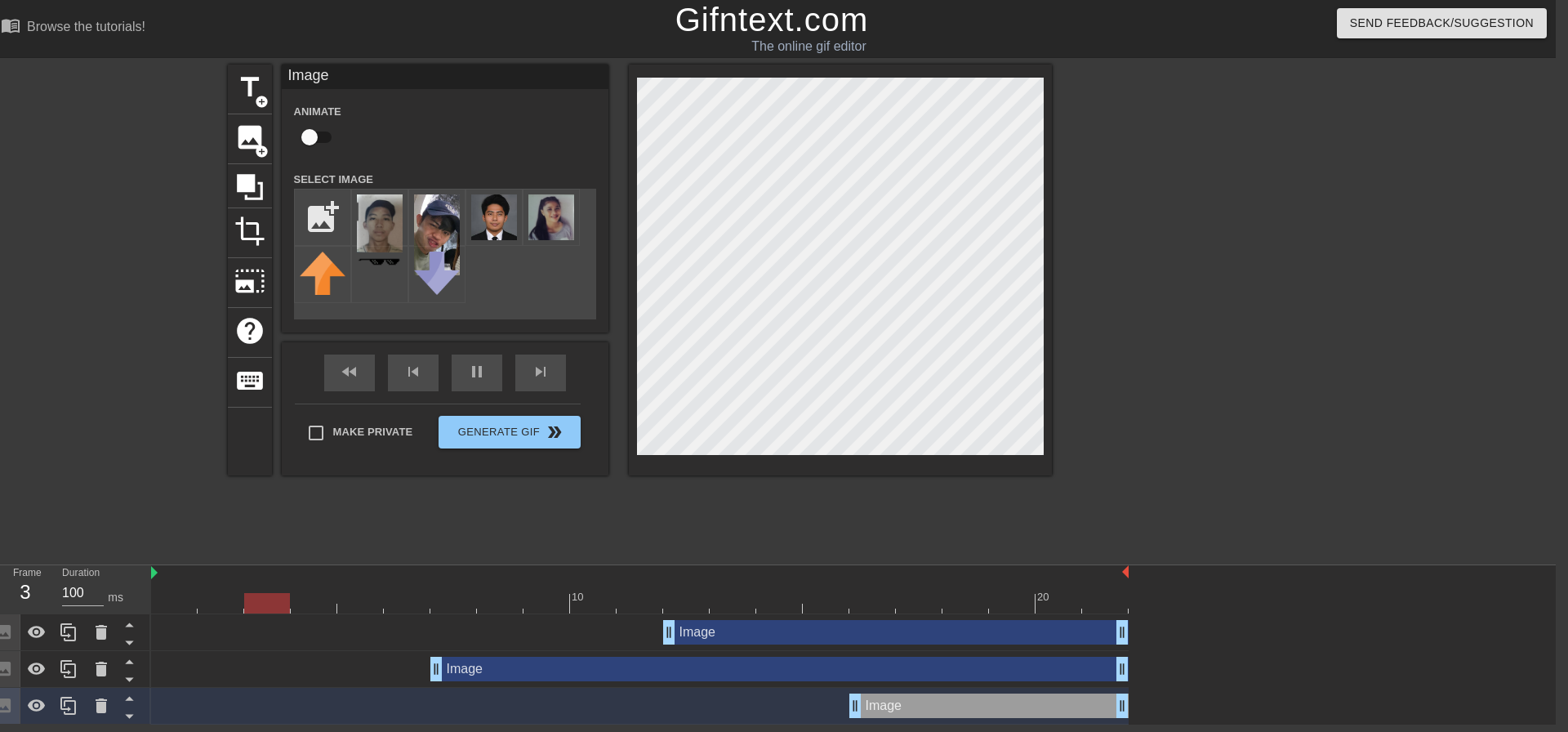 click on "Image drag_handle drag_handle" at bounding box center (896, 632) 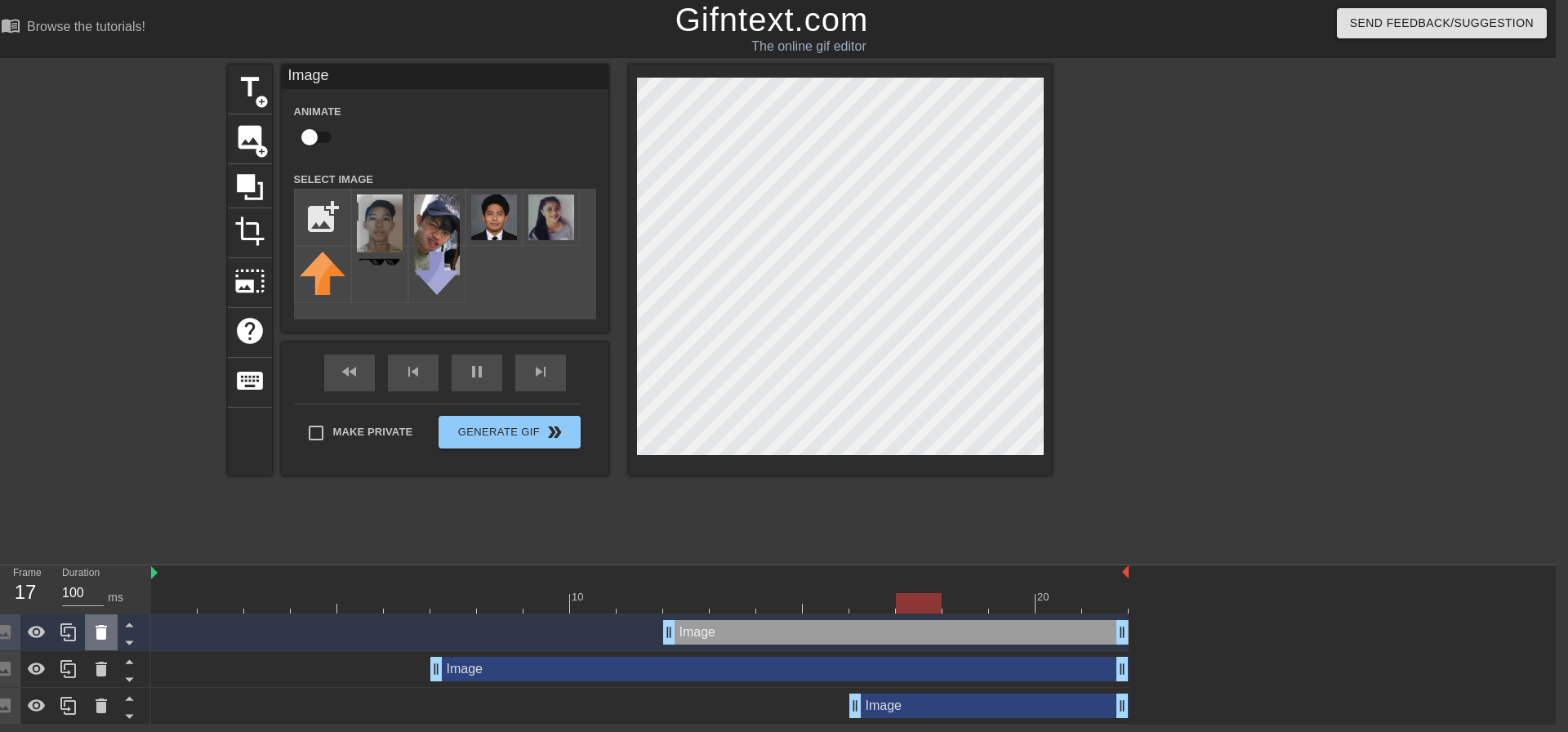 click 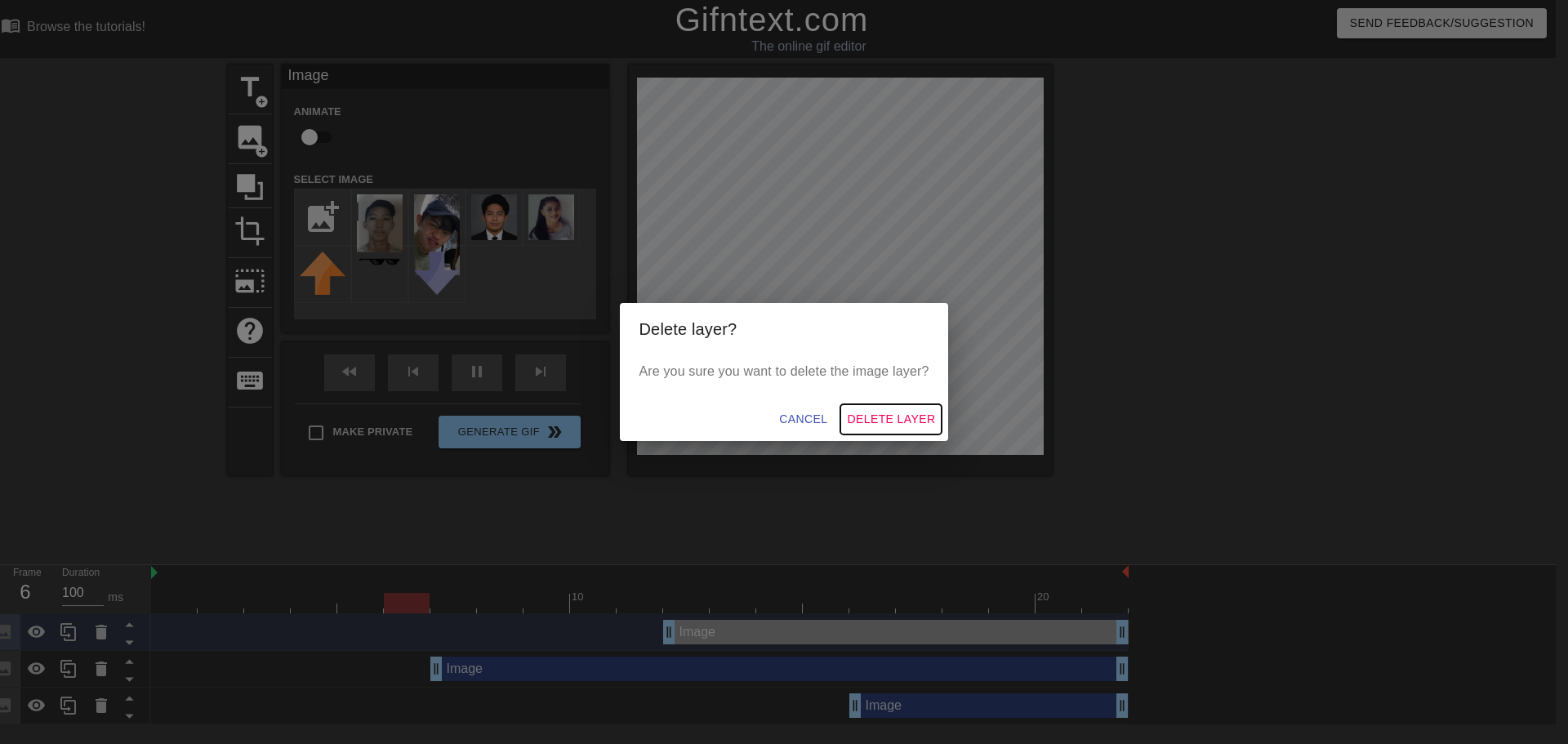 click on "Delete Layer" at bounding box center (891, 419) 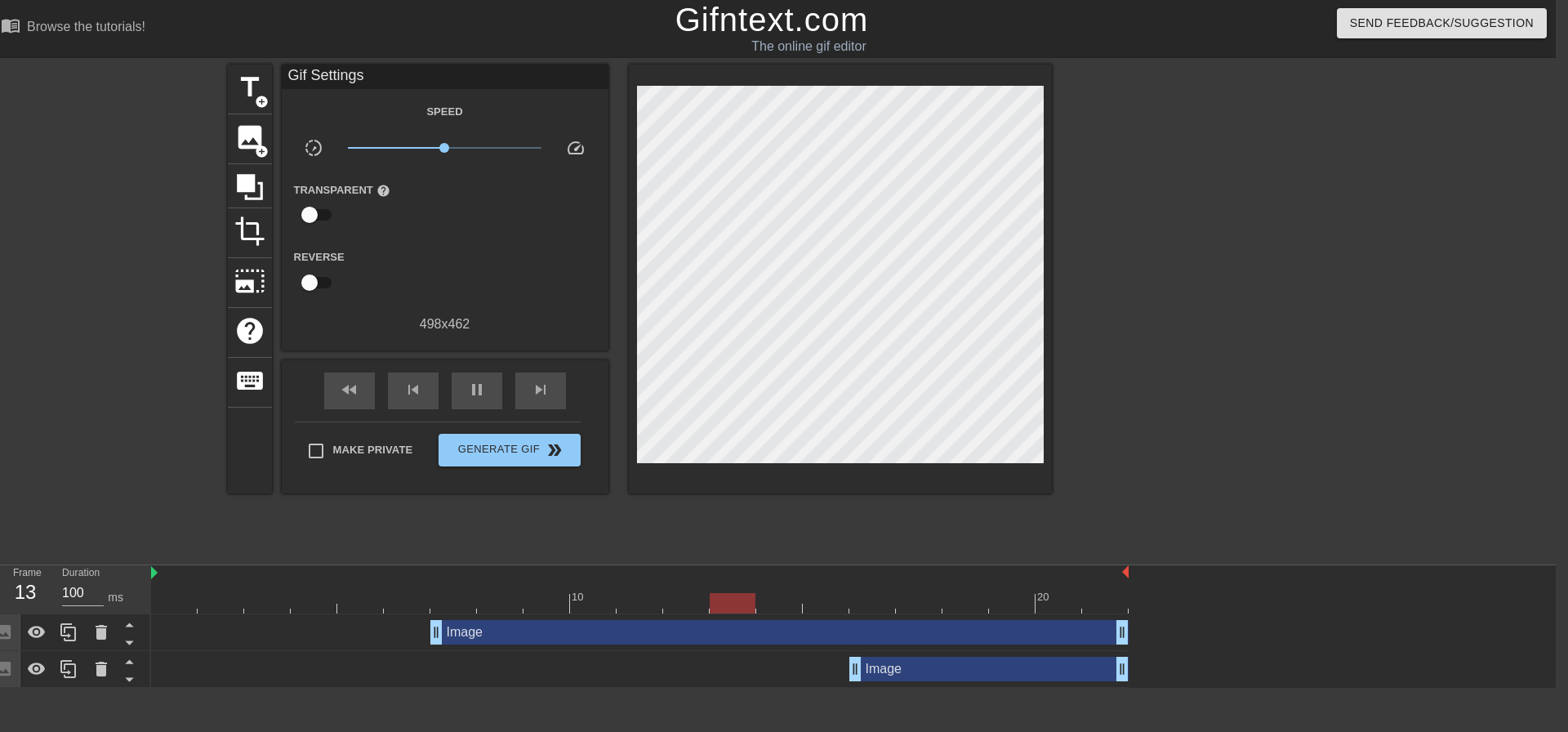 click on "Image drag_handle drag_handle" at bounding box center [779, 632] 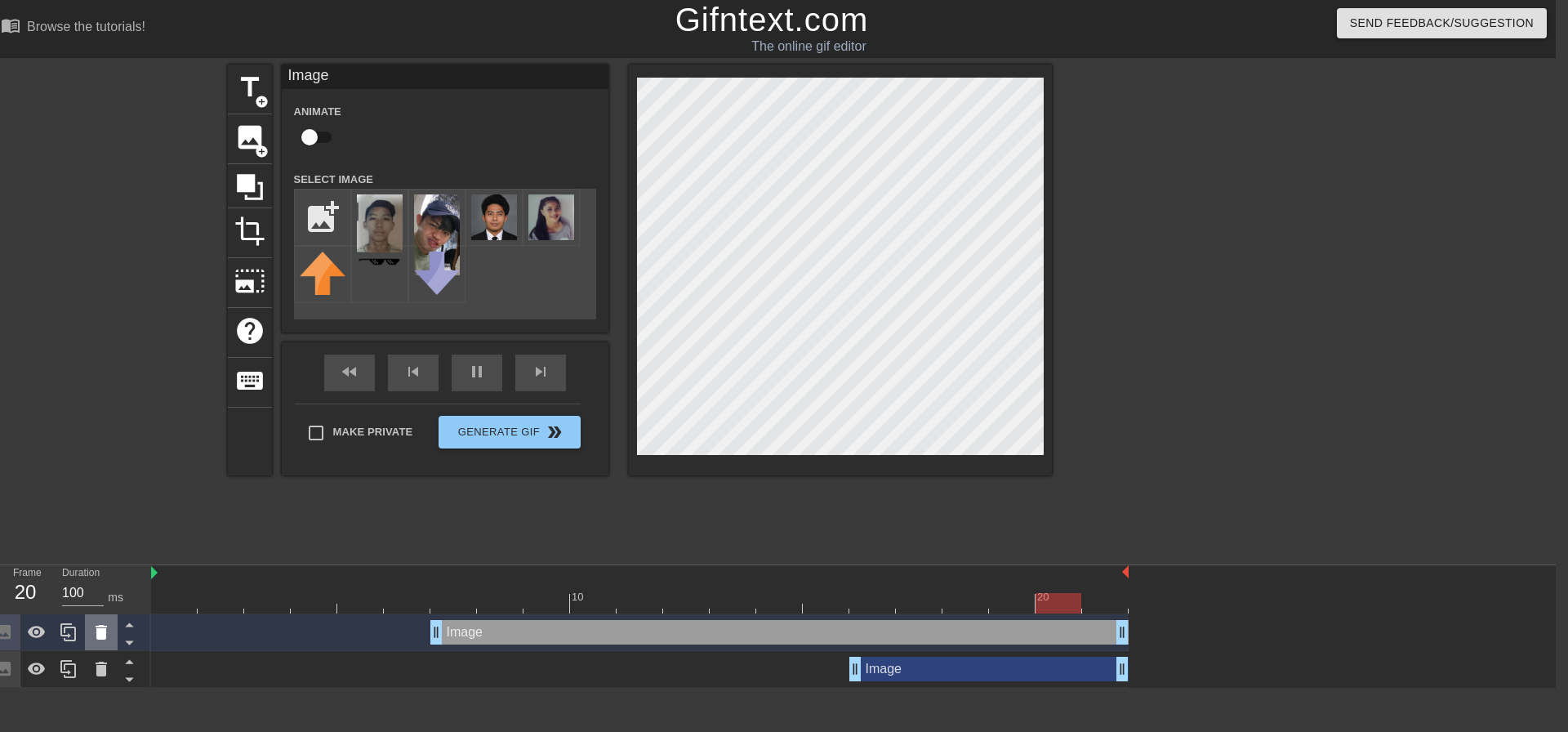 click 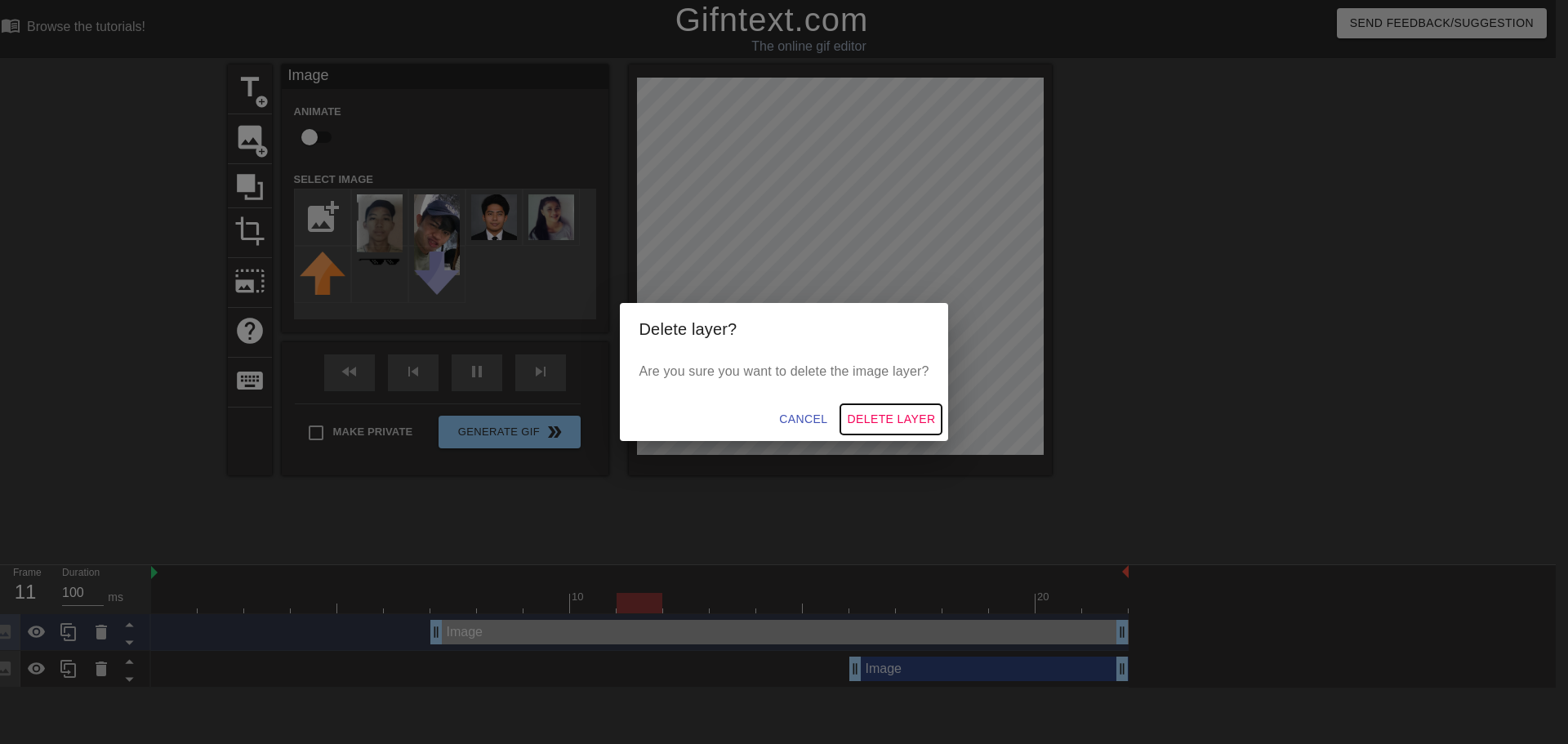 click on "Delete Layer" at bounding box center [891, 419] 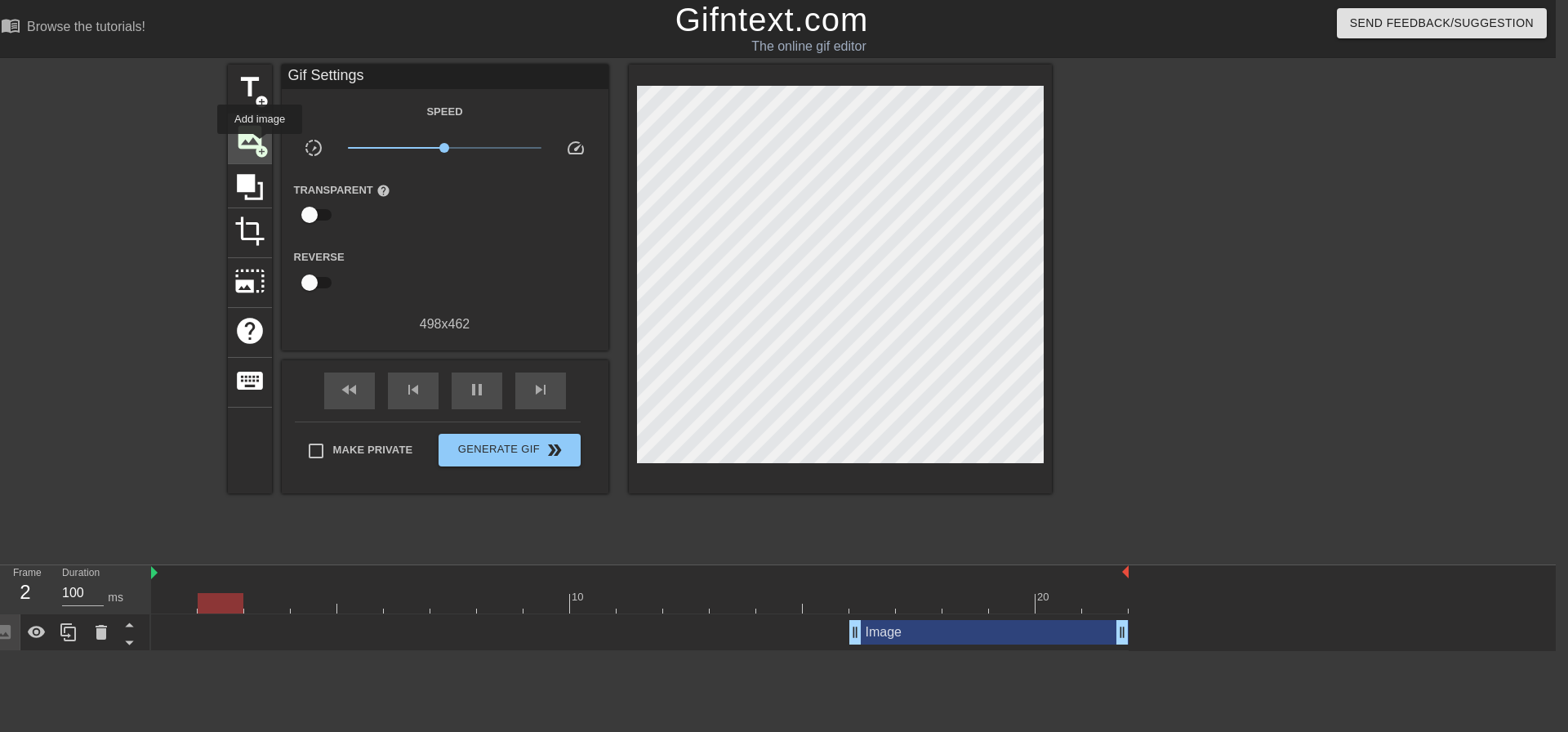 click on "add_circle" at bounding box center (261, 151) 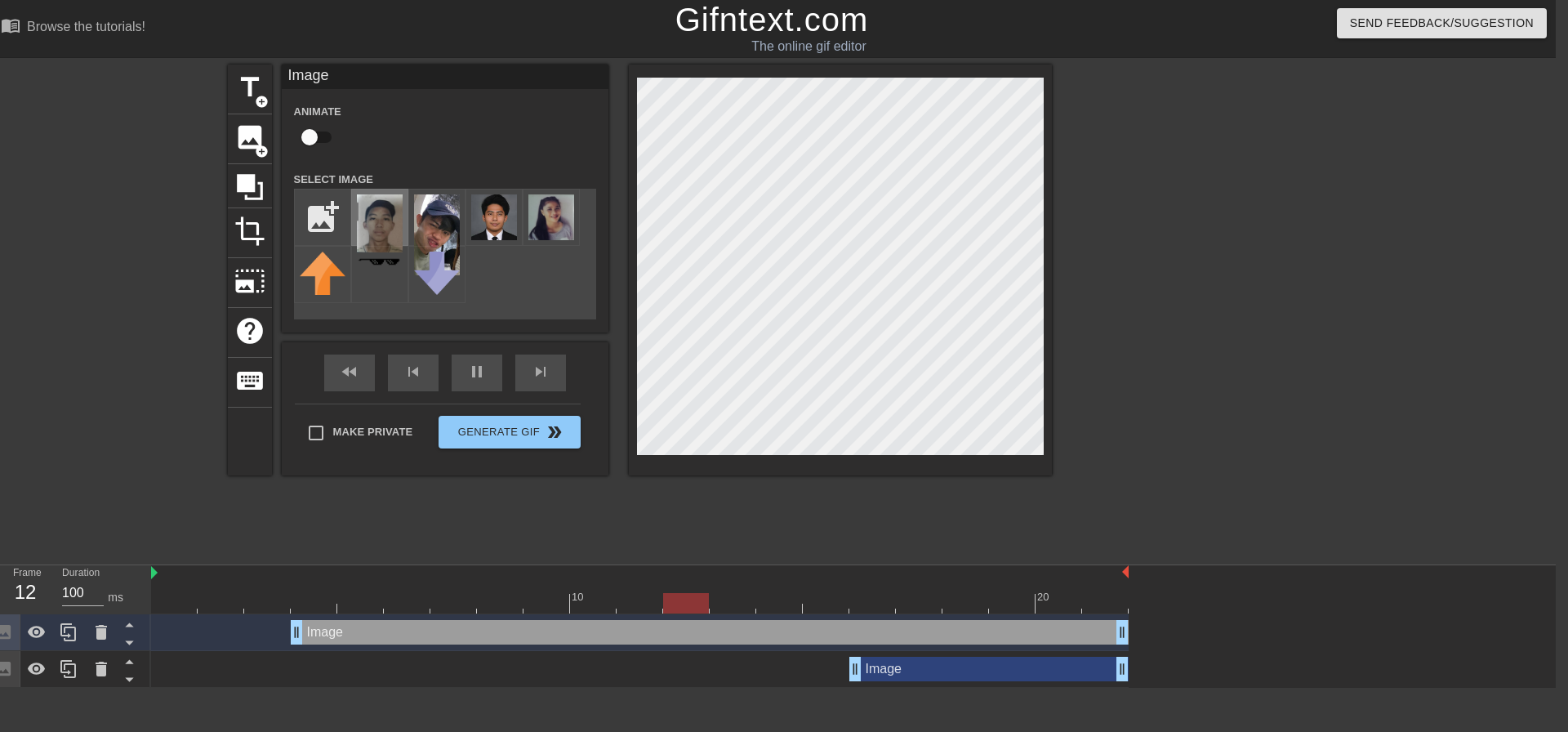 click at bounding box center [380, 223] 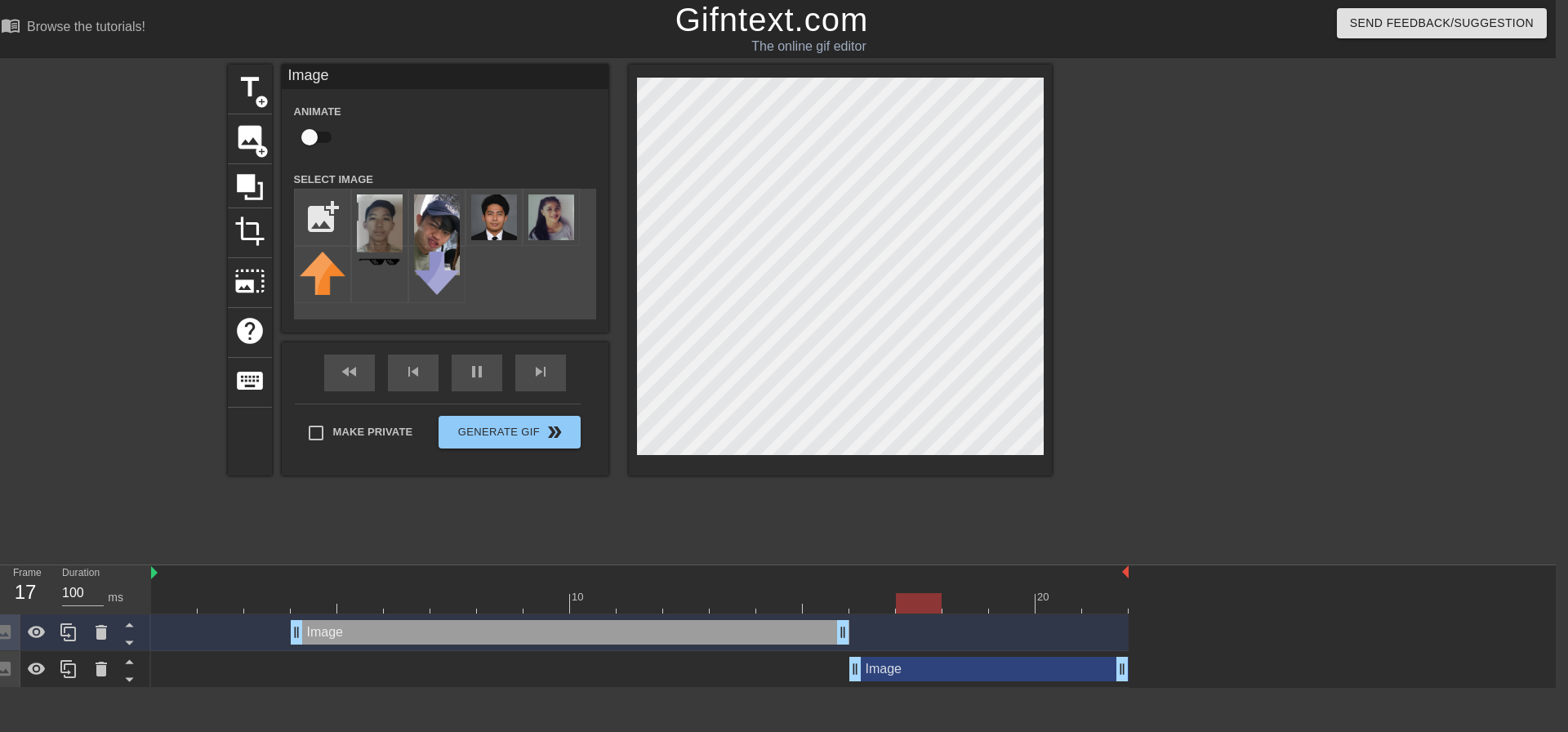 drag, startPoint x: 1122, startPoint y: 634, endPoint x: 850, endPoint y: 640, distance: 272.06617 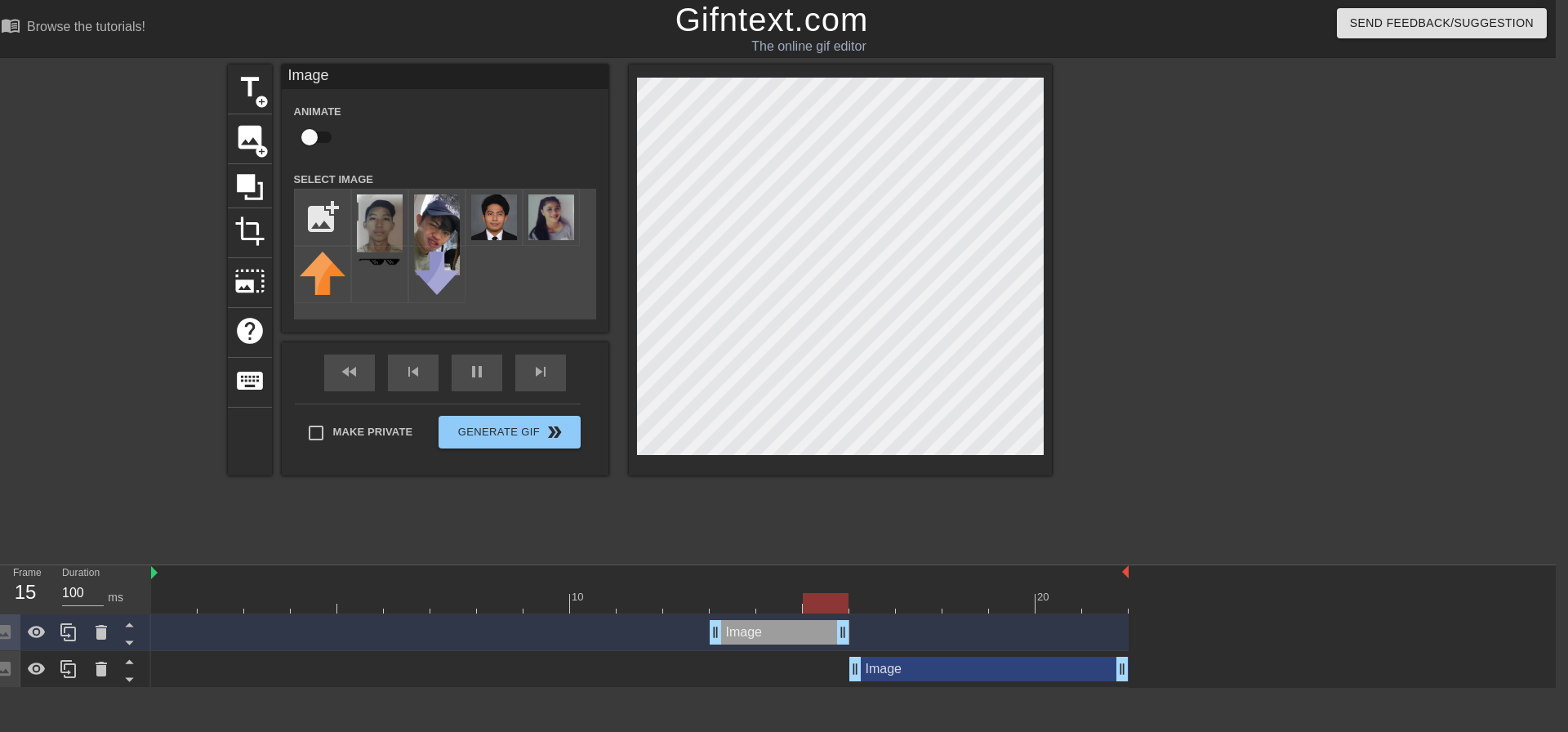 drag, startPoint x: 294, startPoint y: 630, endPoint x: 731, endPoint y: 637, distance: 437.0561 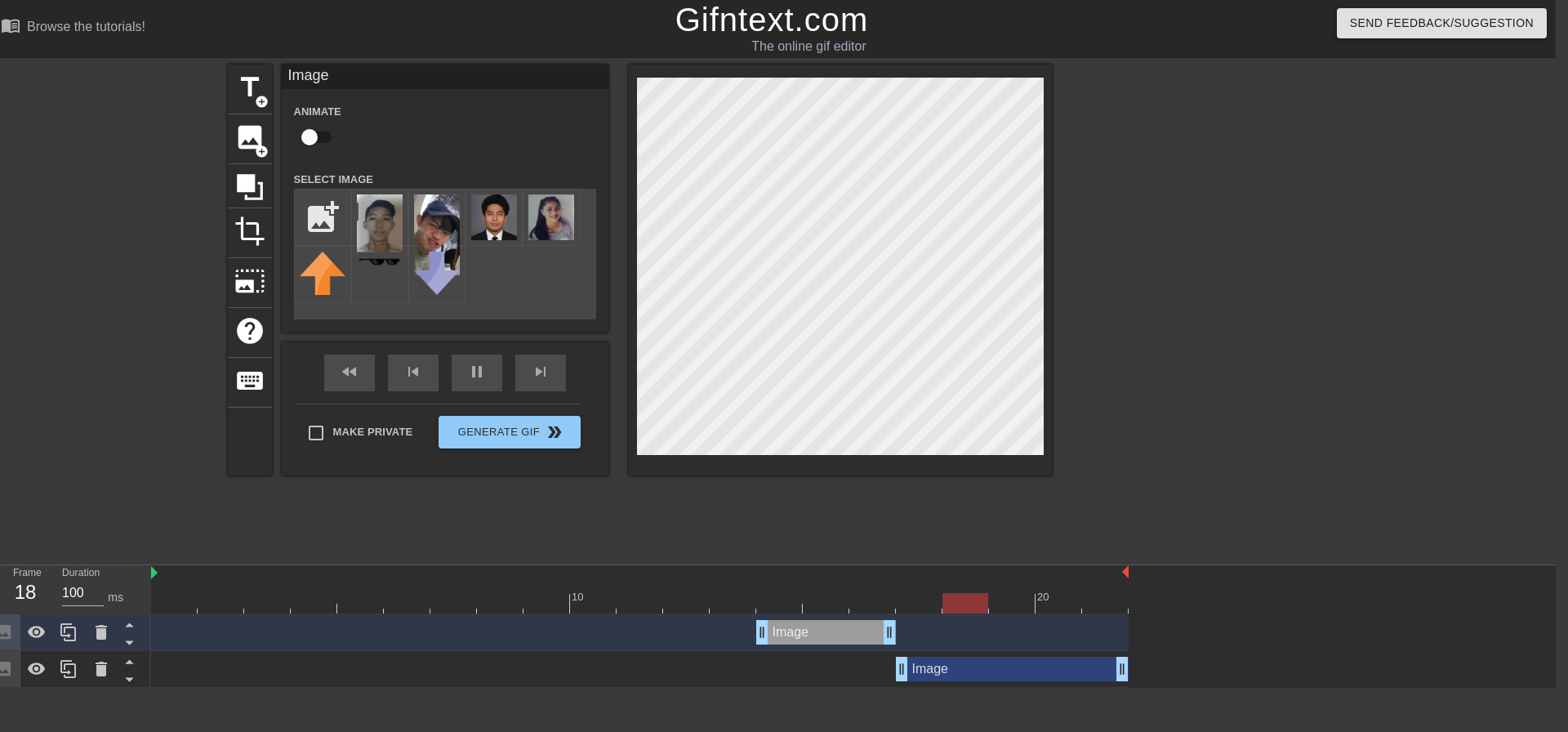 drag, startPoint x: 802, startPoint y: 636, endPoint x: 840, endPoint y: 636, distance: 38 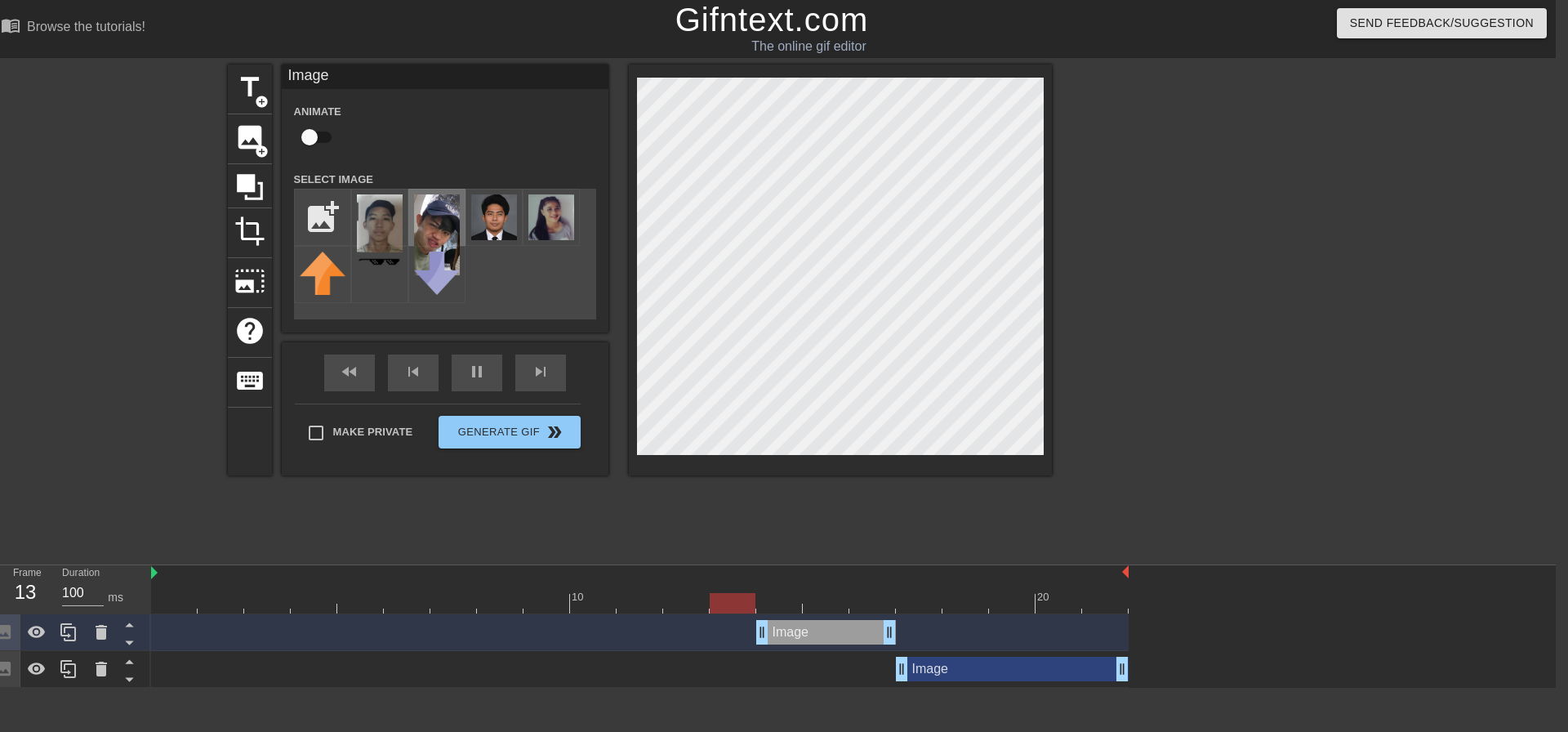 click at bounding box center [437, 234] 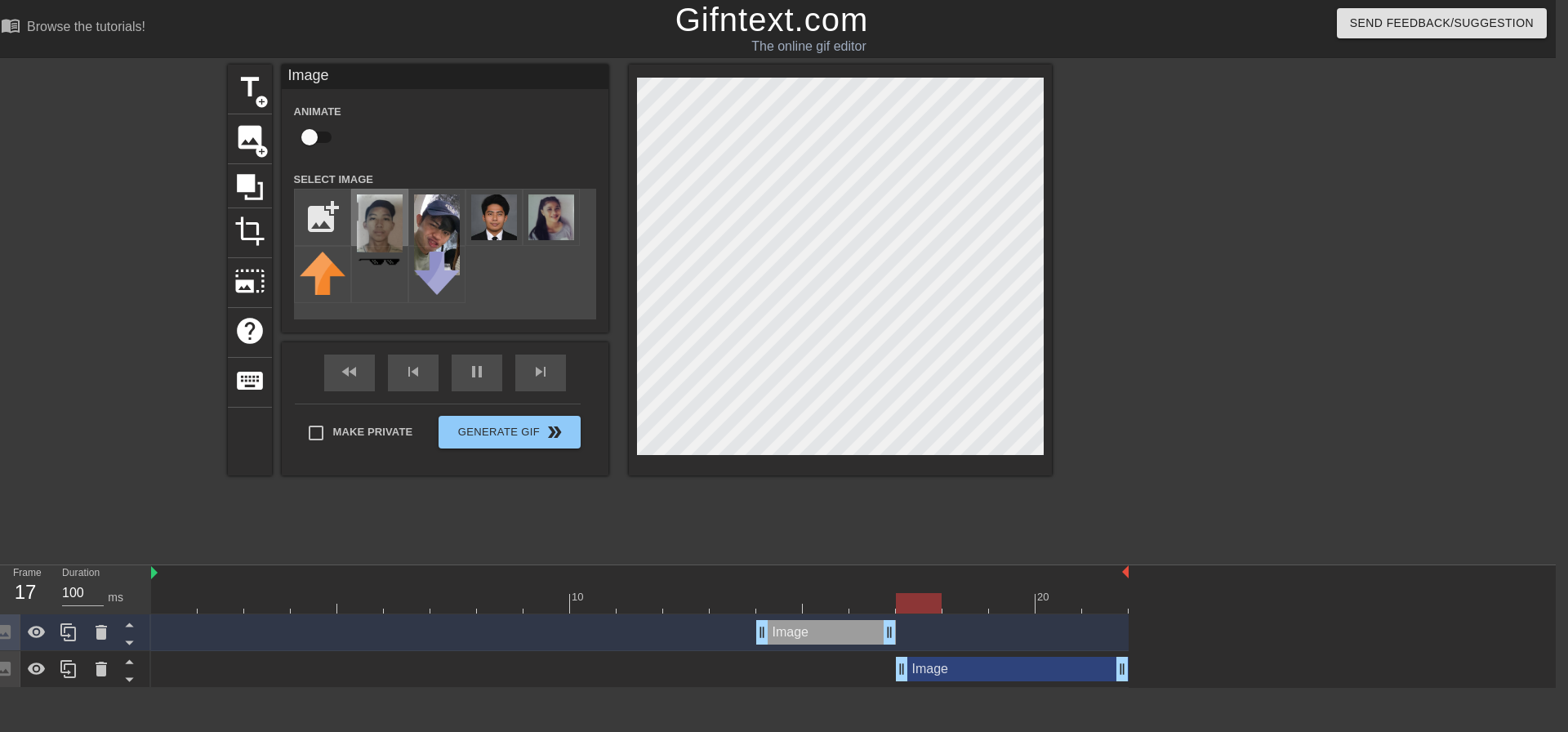 click at bounding box center (380, 223) 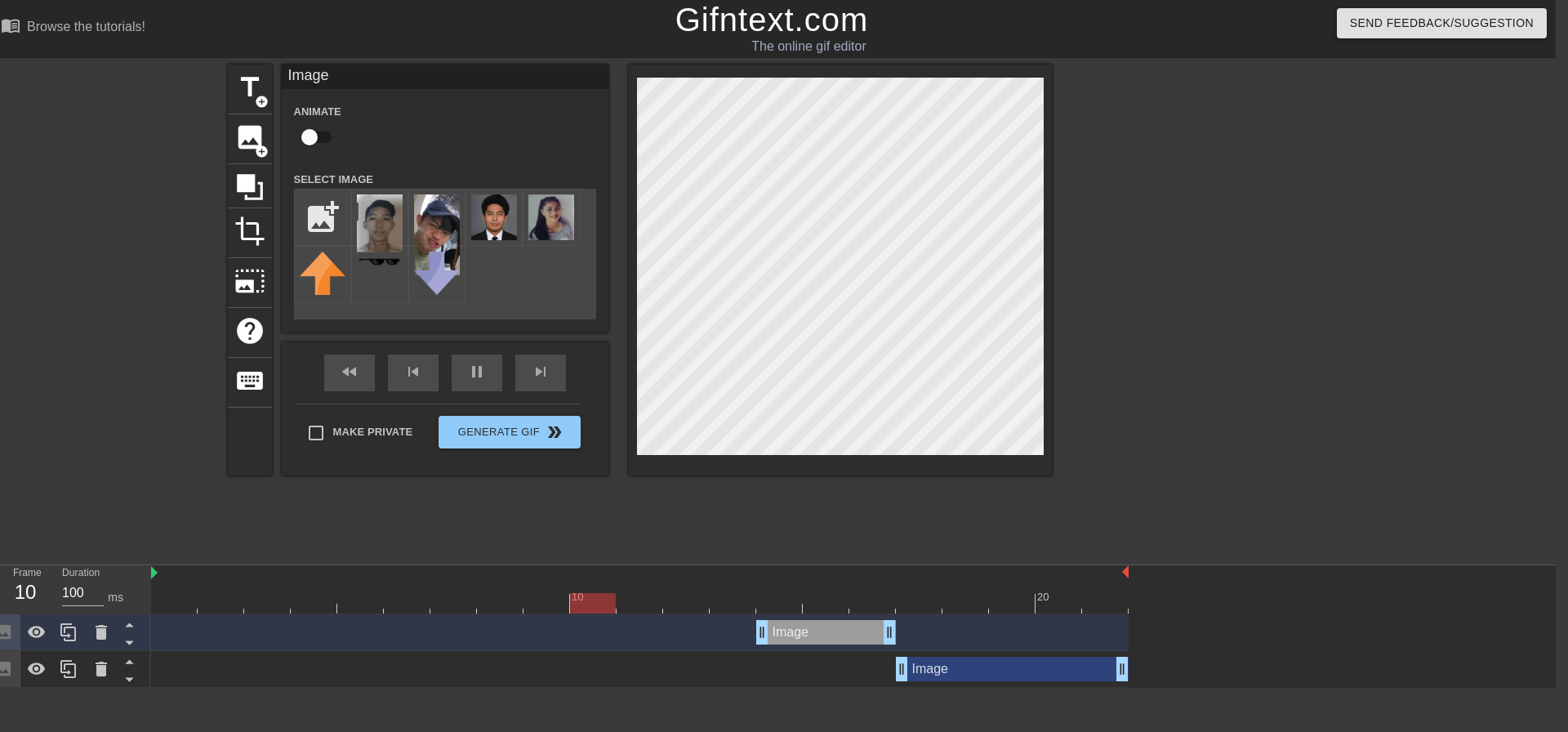 click on "menu_book Browse the tutorials! Gifntext.com The online gif editor Send Feedback/Suggestion title add_circle image add_circle crop photo_size_select_large help keyboard Image Animate Select Image add_photo_alternate fast_rewind skip_previous pause skip_next Make Private Generate Gif double_arrow     Frame 10 Duration 100 ms                                       10                                         20         Image drag_handle drag_handle   Image drag_handle drag_handle [d]" at bounding box center [772, 344] 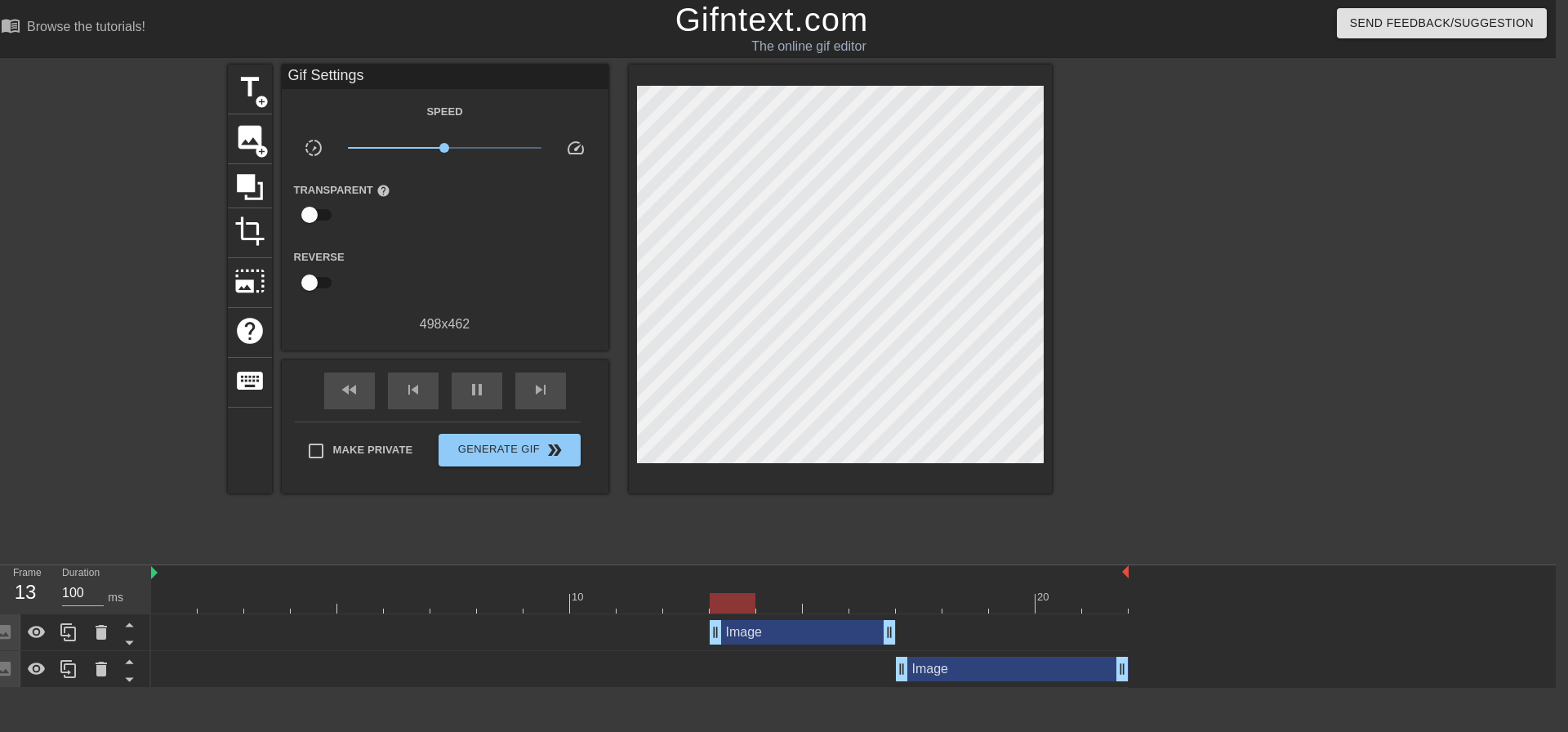 drag, startPoint x: 763, startPoint y: 635, endPoint x: 696, endPoint y: 640, distance: 67.186308 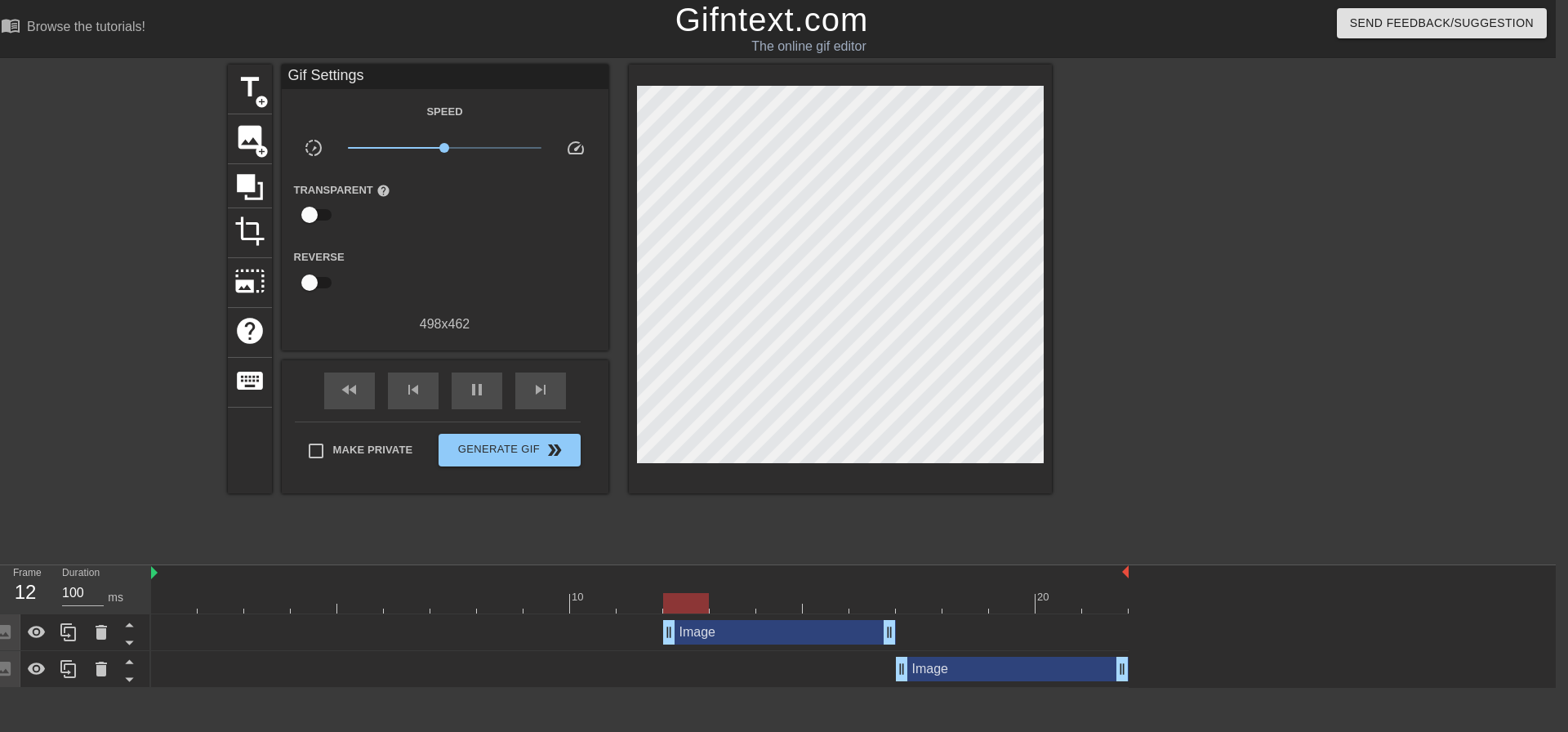 drag, startPoint x: 715, startPoint y: 632, endPoint x: 684, endPoint y: 634, distance: 31.064449 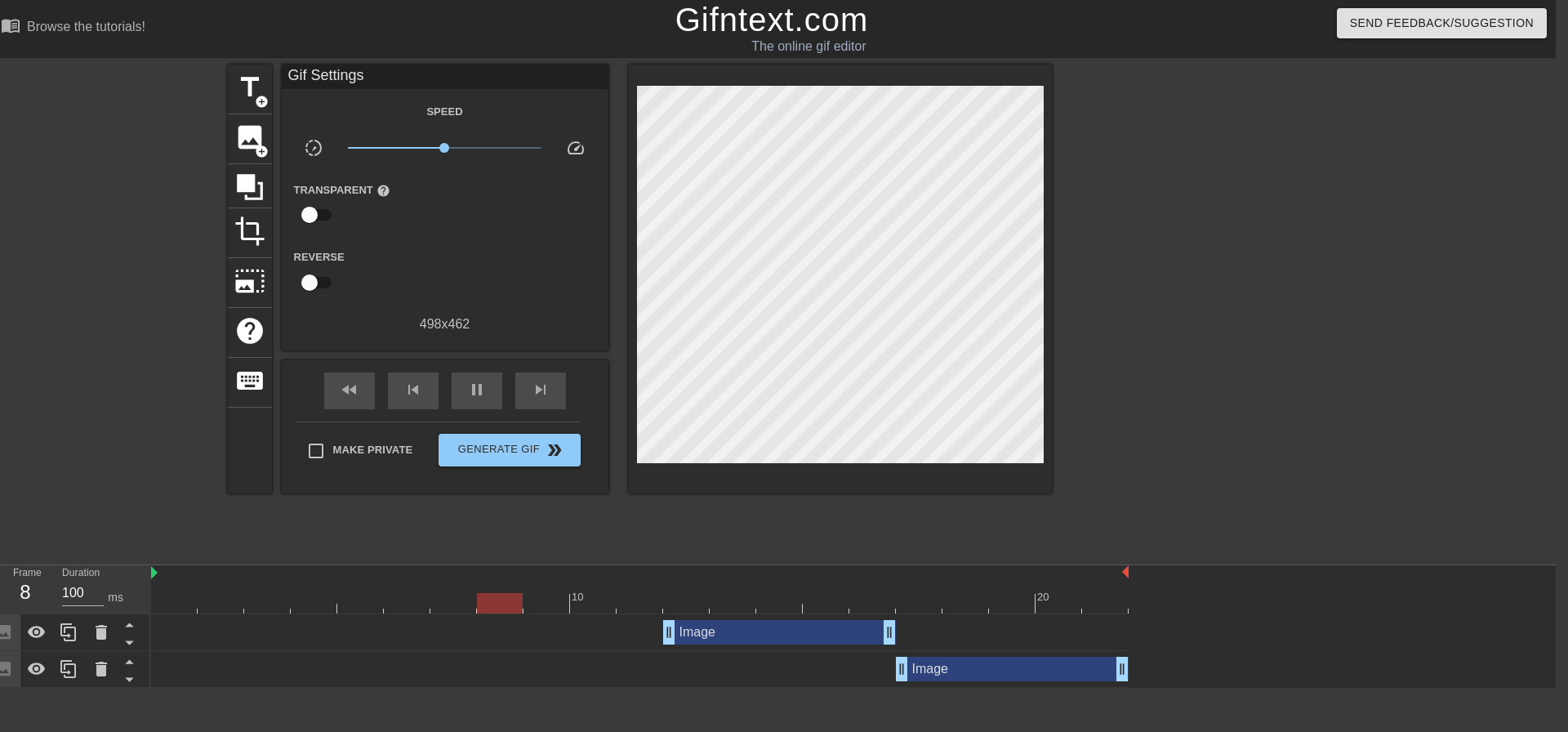 click on "Image drag_handle drag_handle" at bounding box center (779, 632) 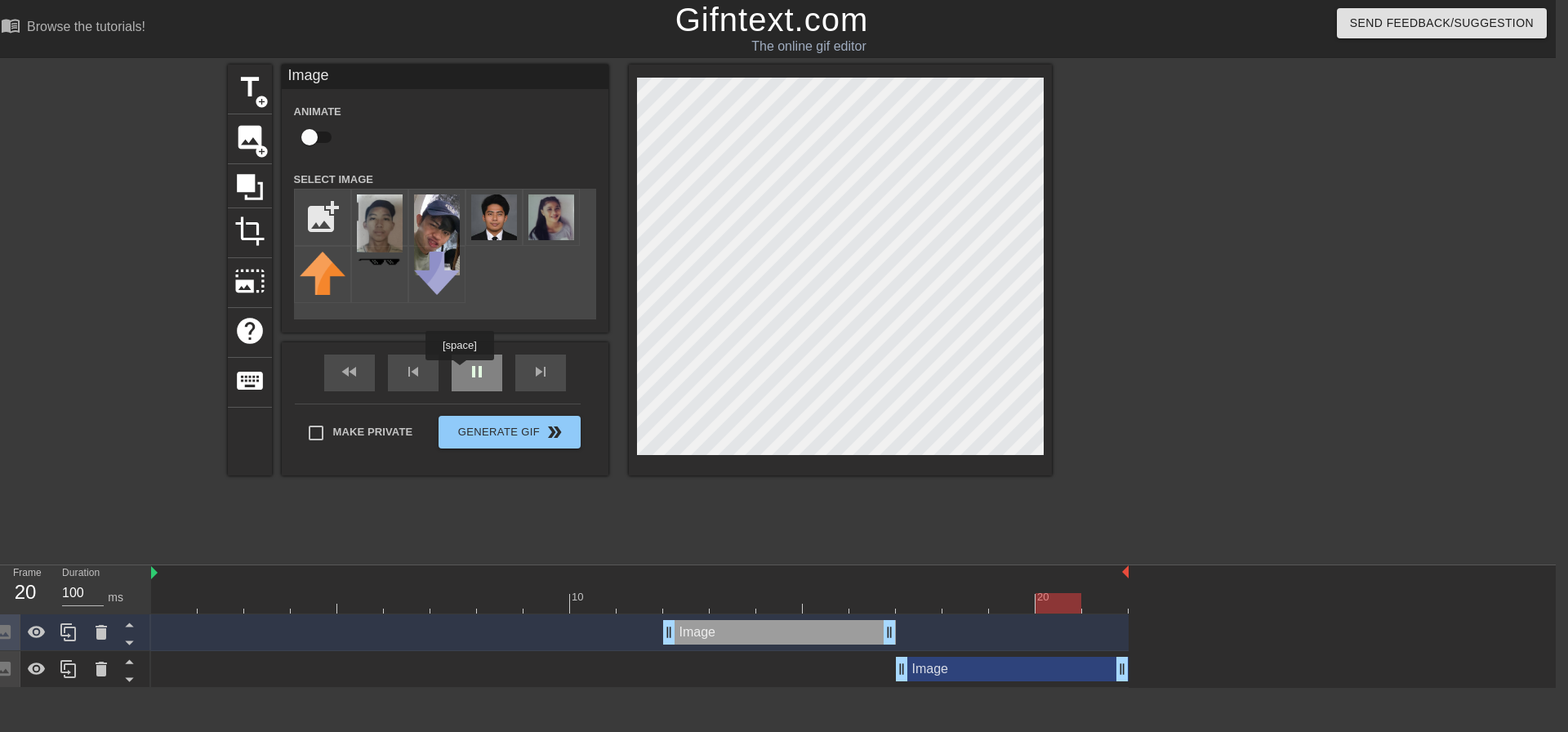 click on "pause" at bounding box center (477, 373) 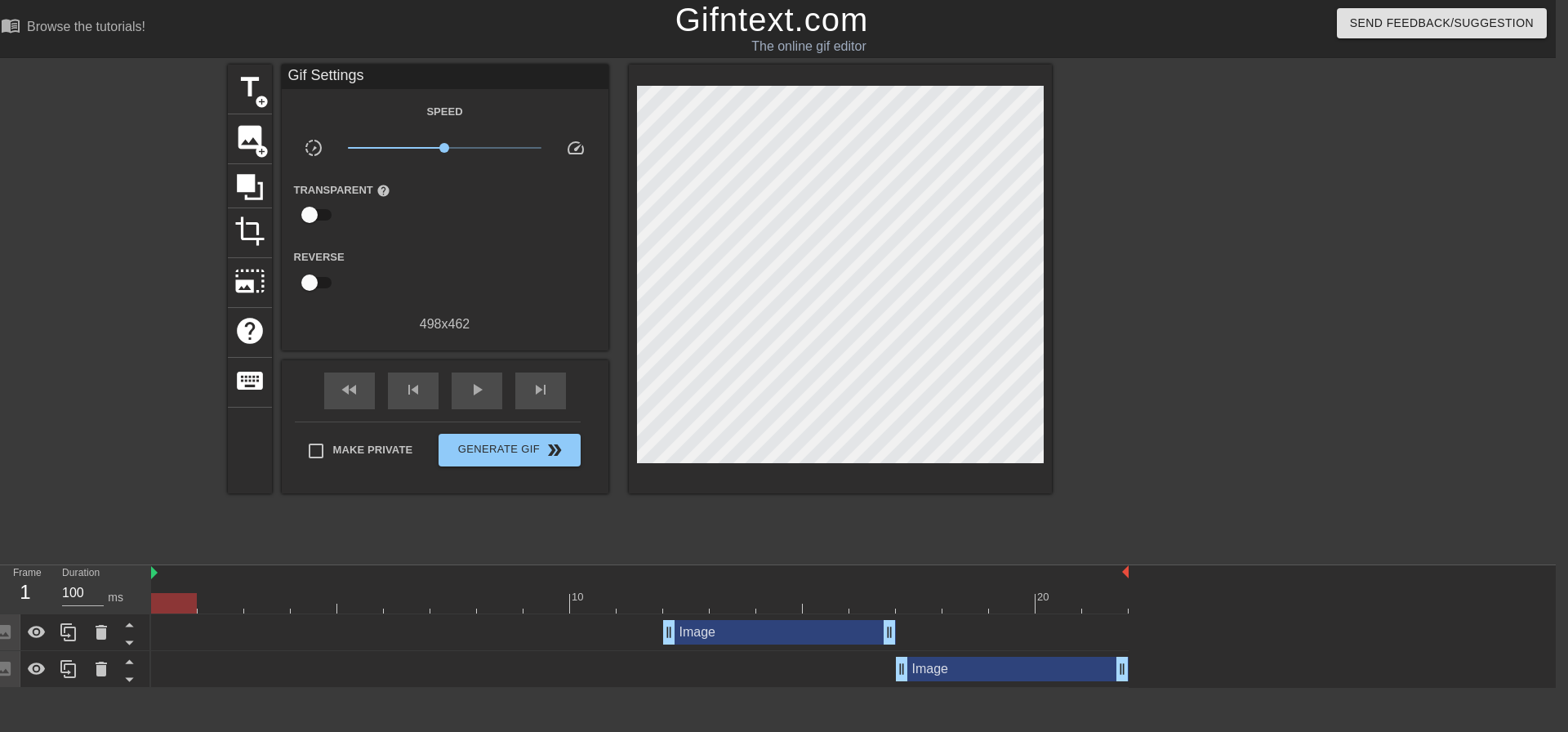 click on "Image drag_handle drag_handle" at bounding box center [779, 632] 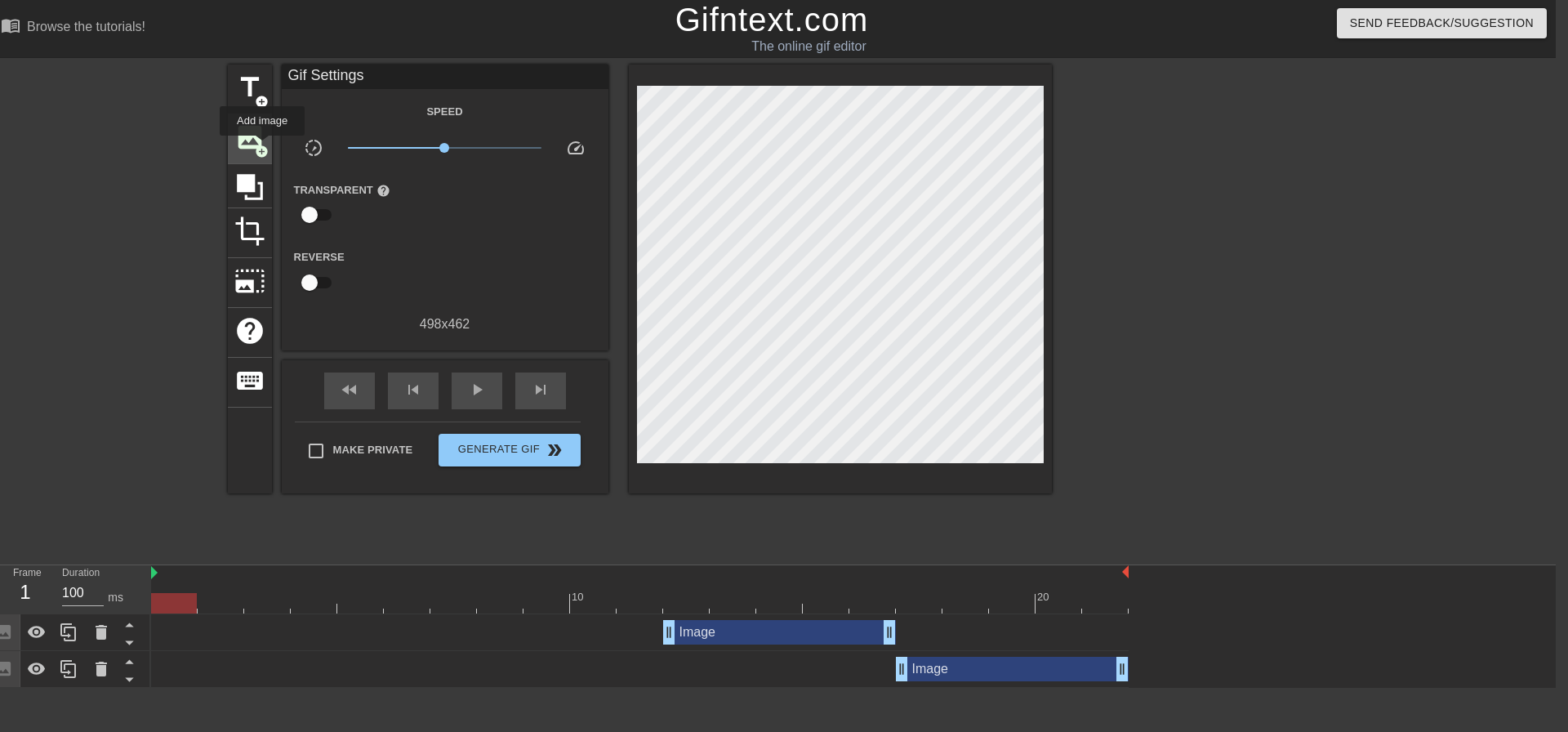 click on "add_circle" at bounding box center (261, 151) 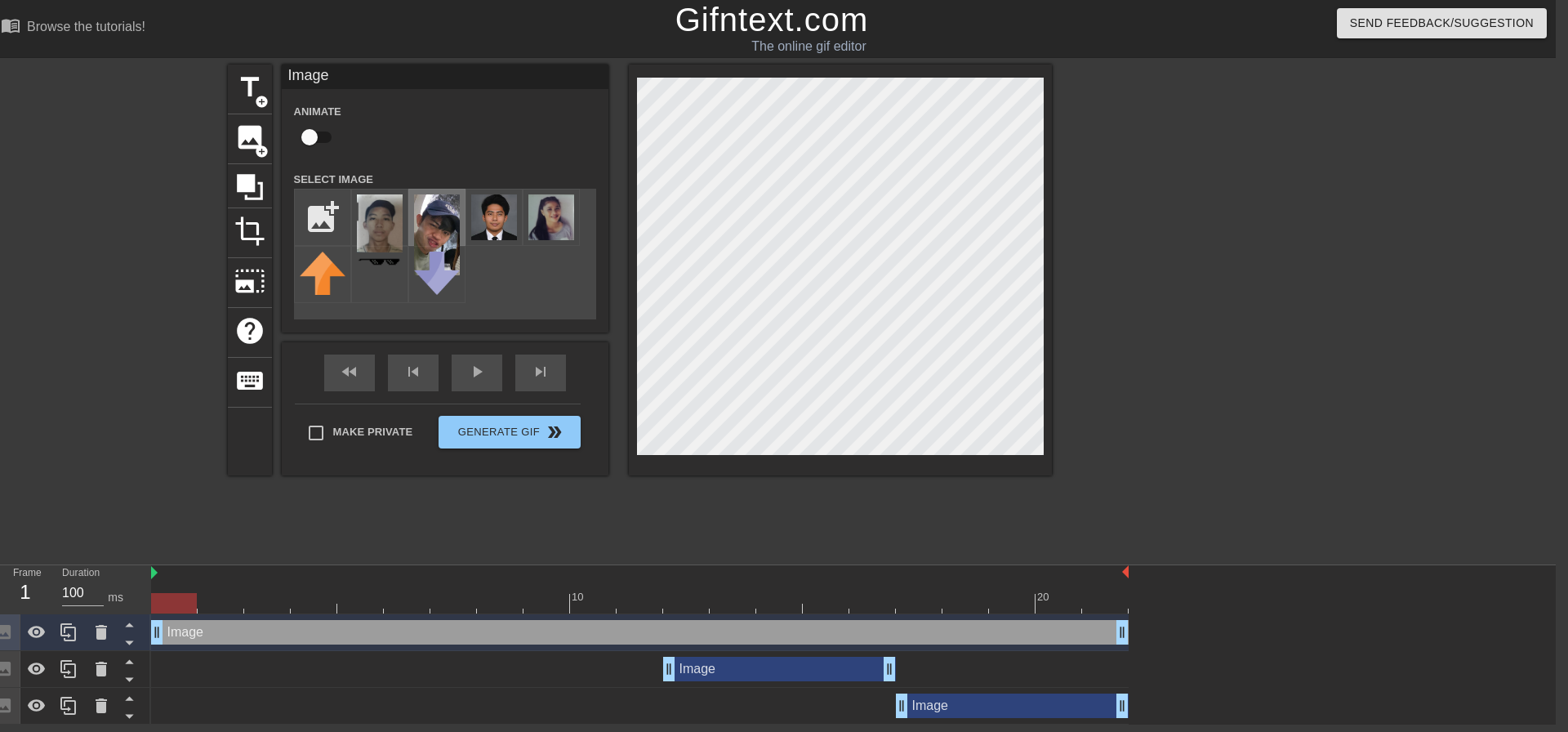 click at bounding box center [437, 234] 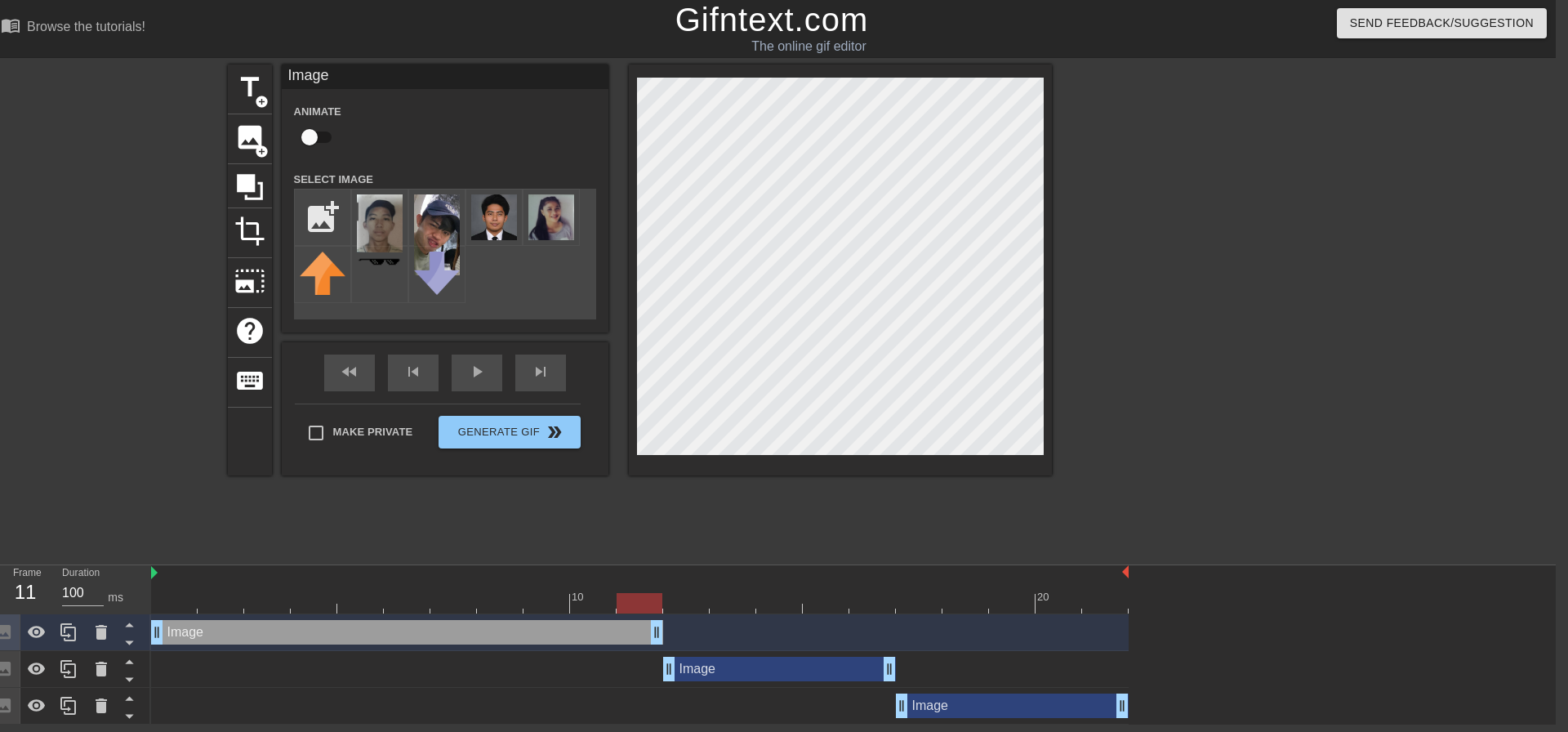 drag, startPoint x: 1120, startPoint y: 636, endPoint x: 655, endPoint y: 652, distance: 465.27519 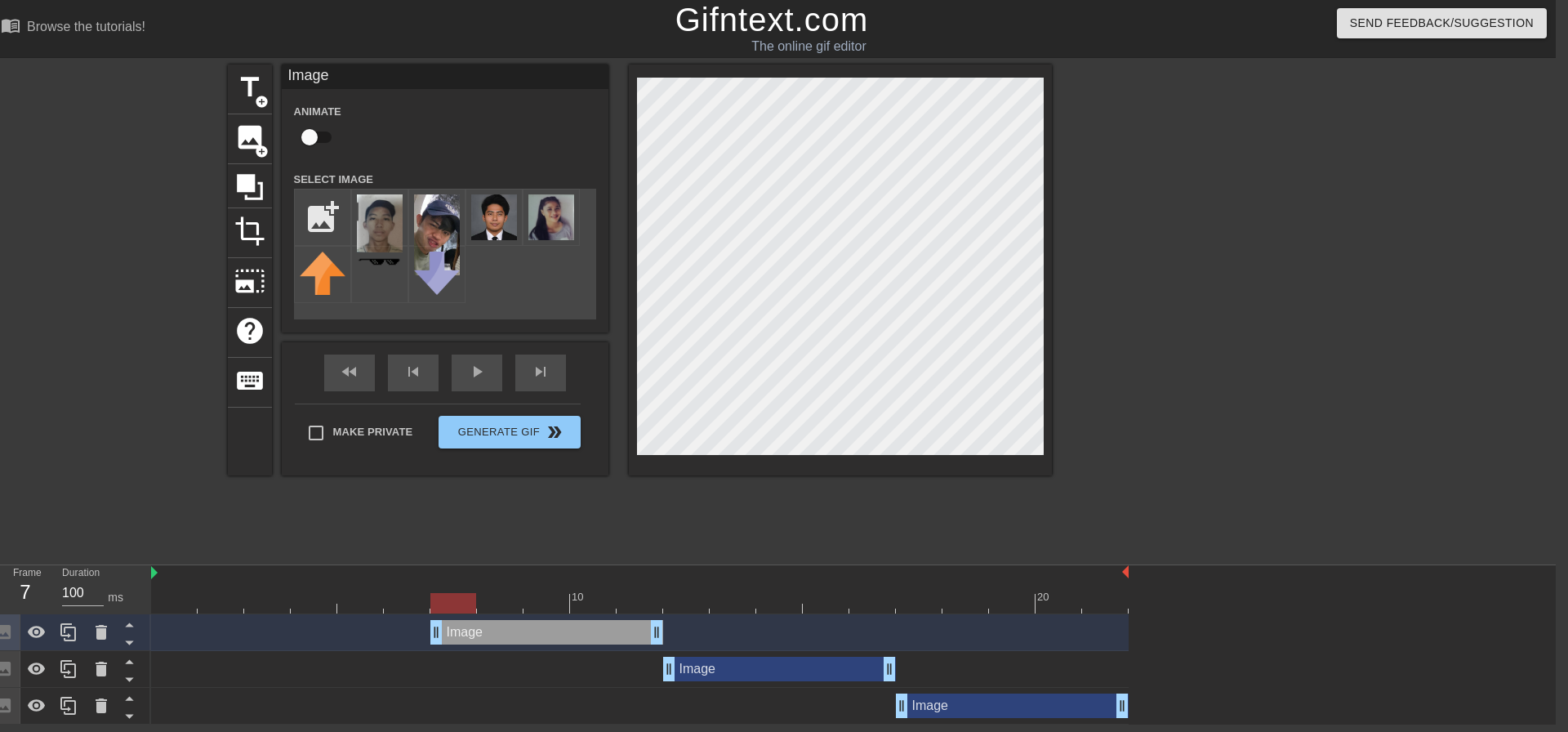 drag, startPoint x: 158, startPoint y: 636, endPoint x: 459, endPoint y: 640, distance: 301.02658 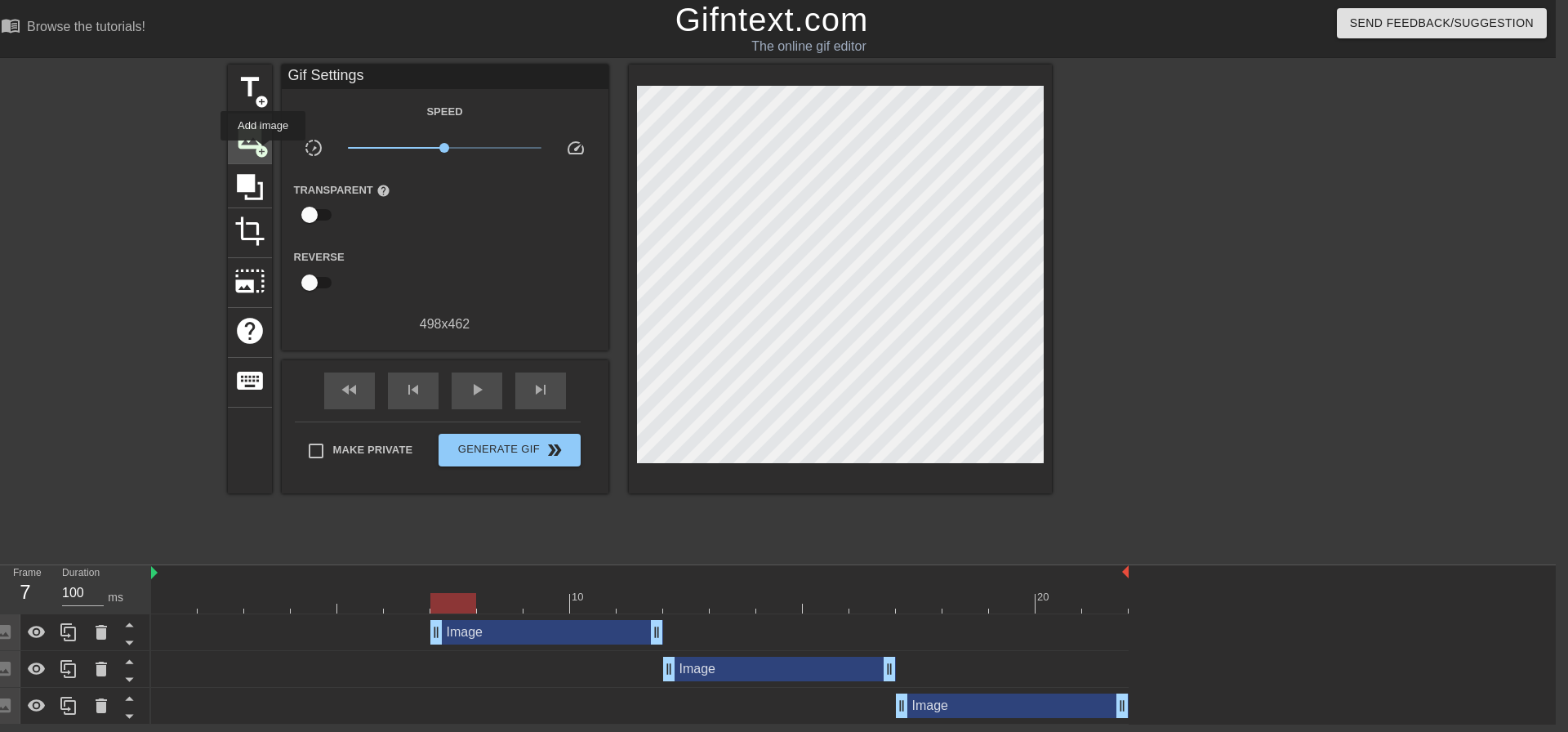 click on "add_circle" at bounding box center (261, 151) 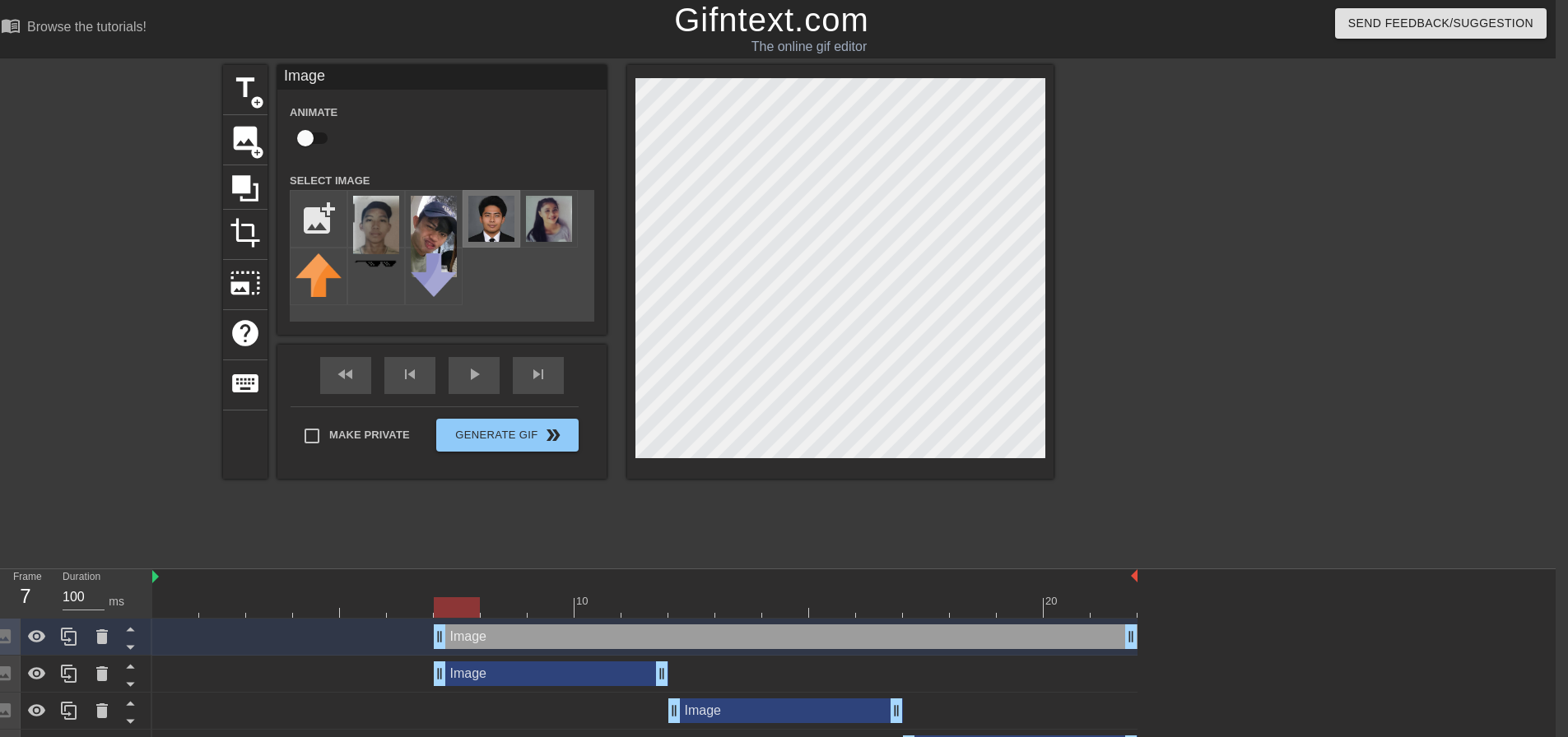 click at bounding box center [491, 219] 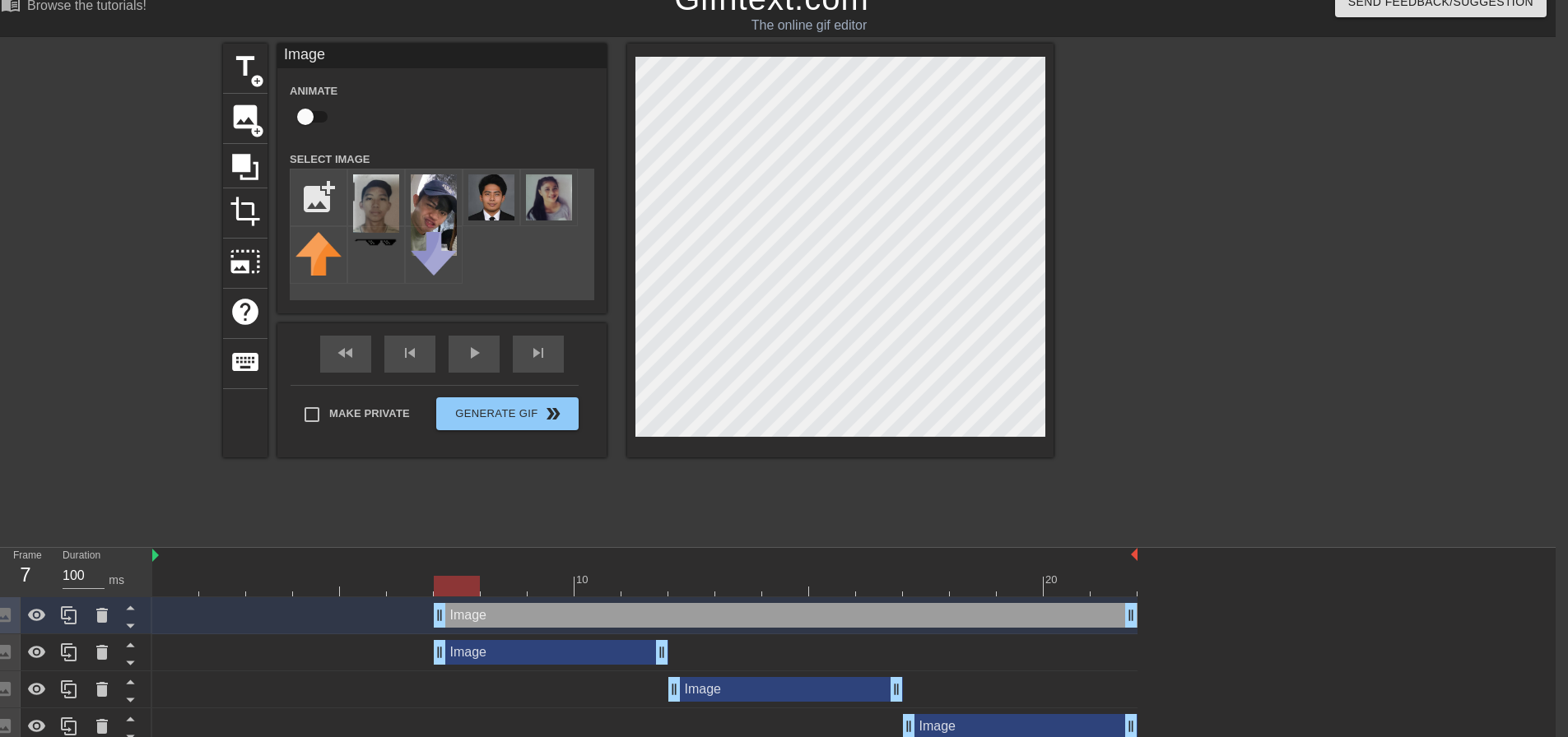 scroll, scrollTop: 33, scrollLeft: 12, axis: both 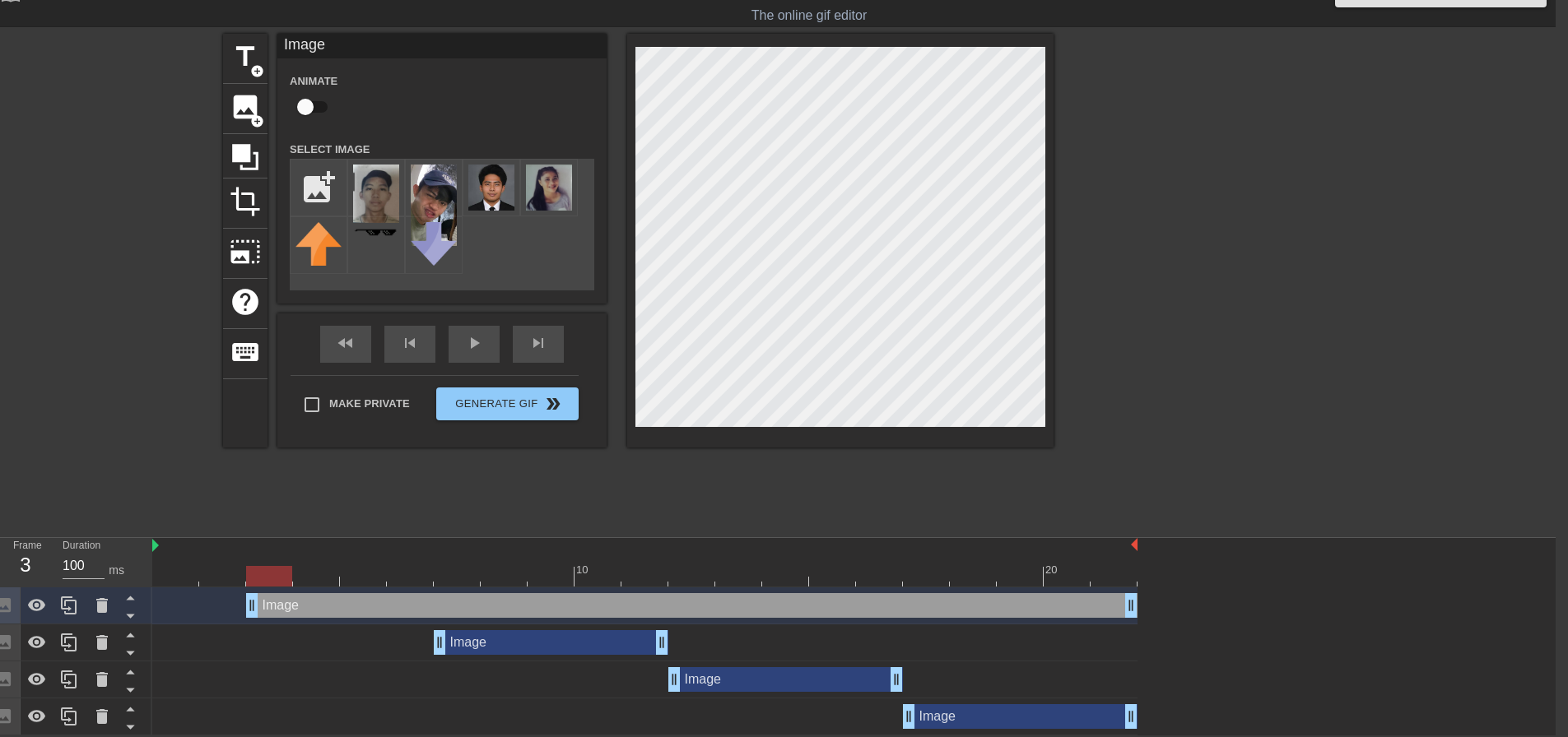 drag, startPoint x: 443, startPoint y: 604, endPoint x: 263, endPoint y: 605, distance: 180.00278 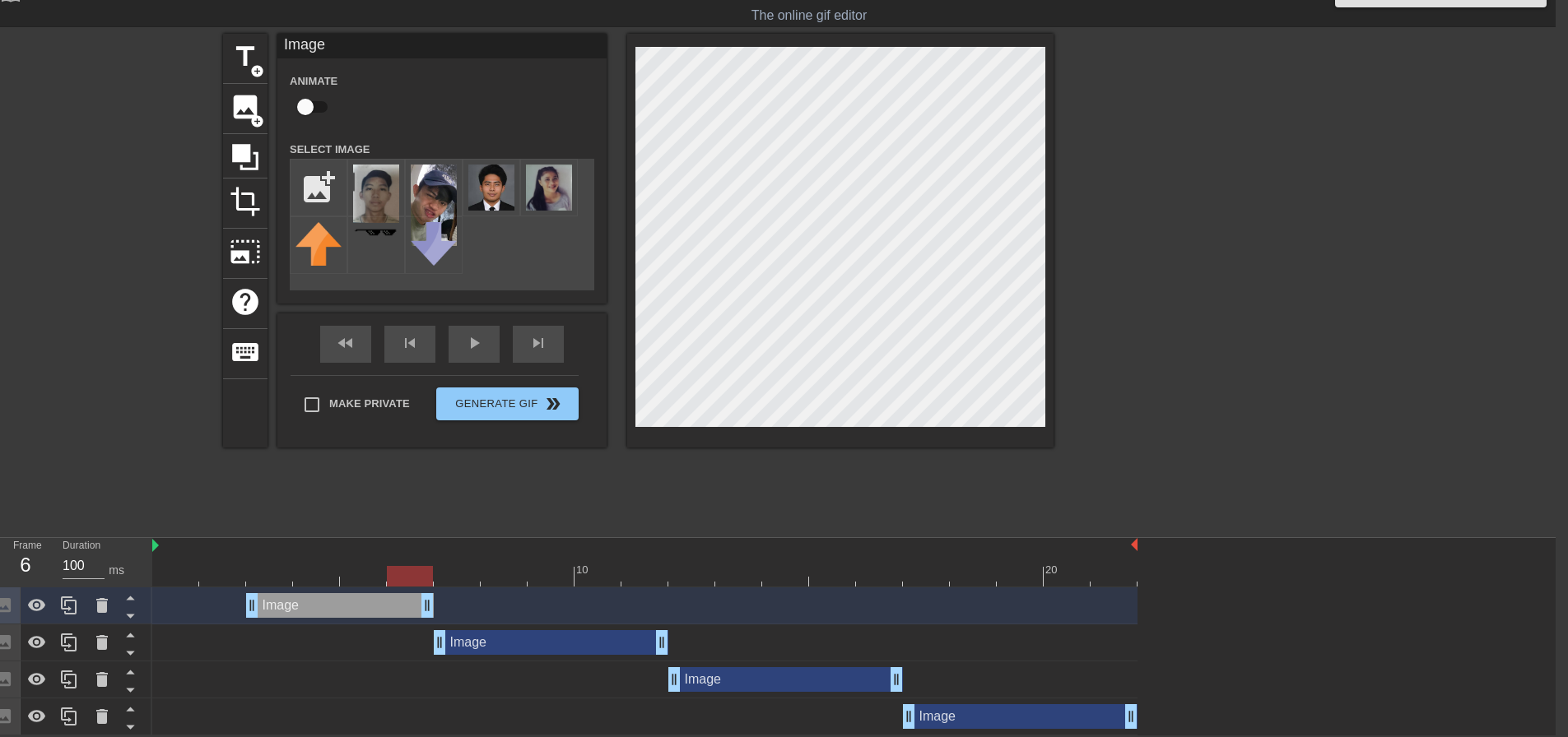 drag, startPoint x: 1133, startPoint y: 605, endPoint x: 426, endPoint y: 615, distance: 707.07072 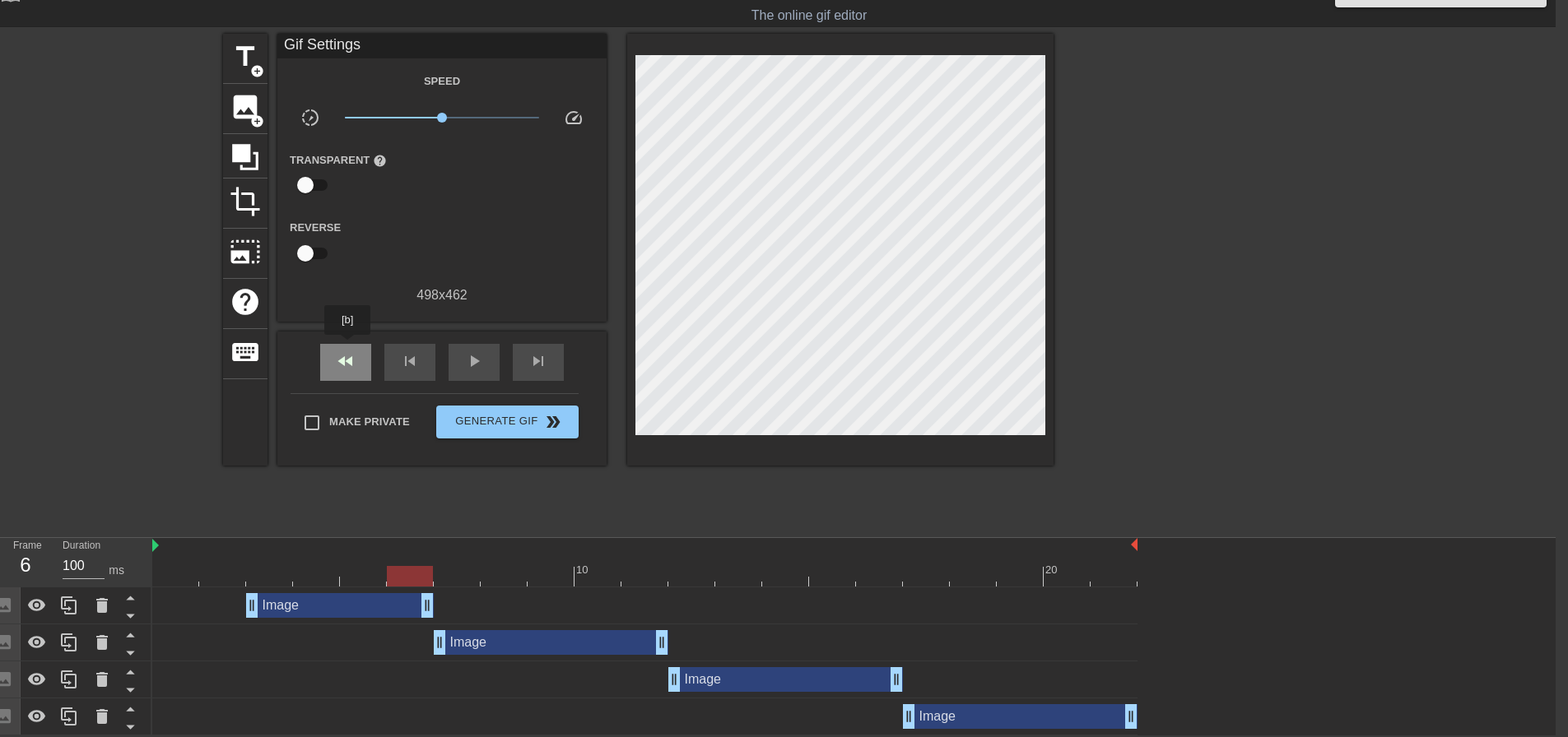 click on "fast_rewind" at bounding box center (346, 362) 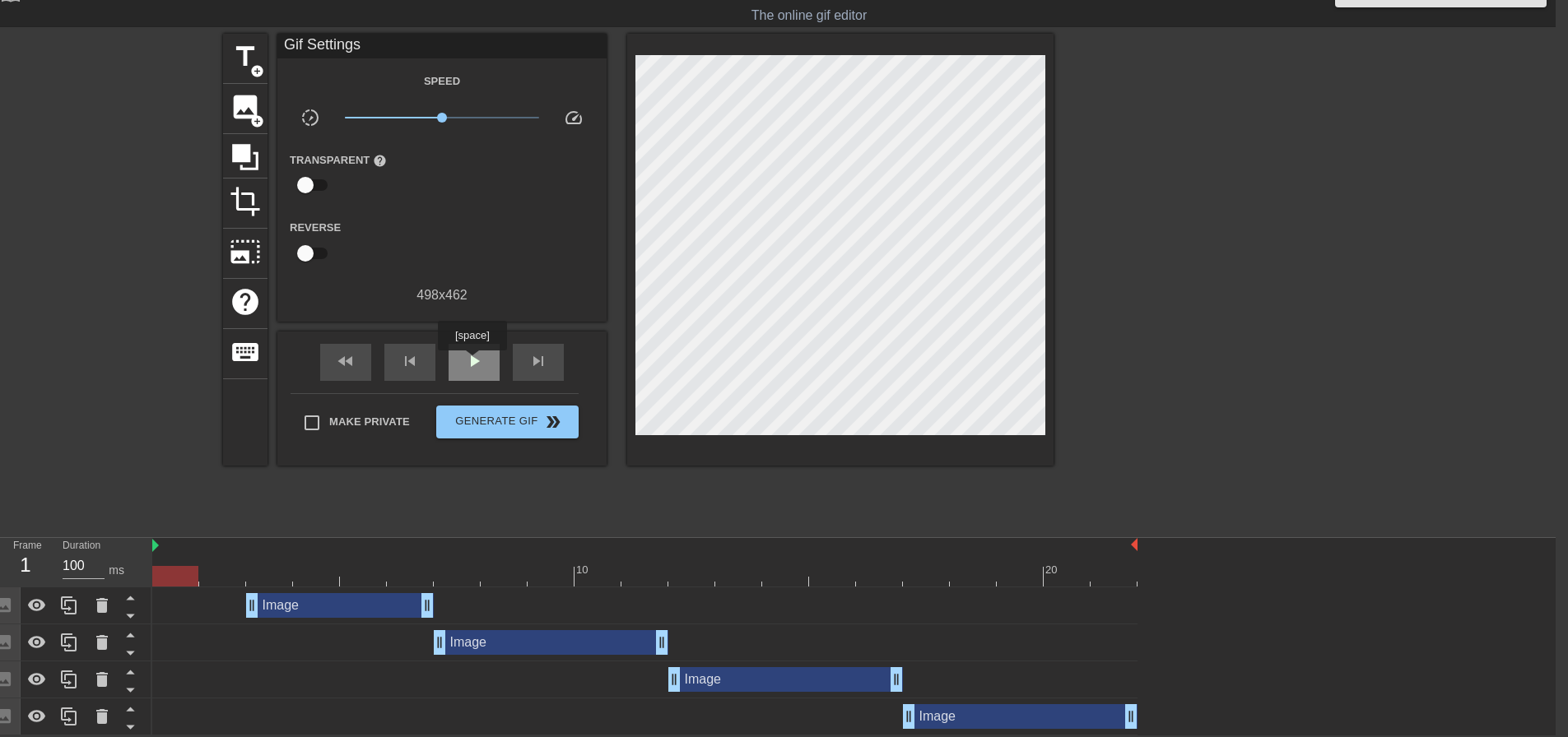 click on "play_arrow" at bounding box center (474, 361) 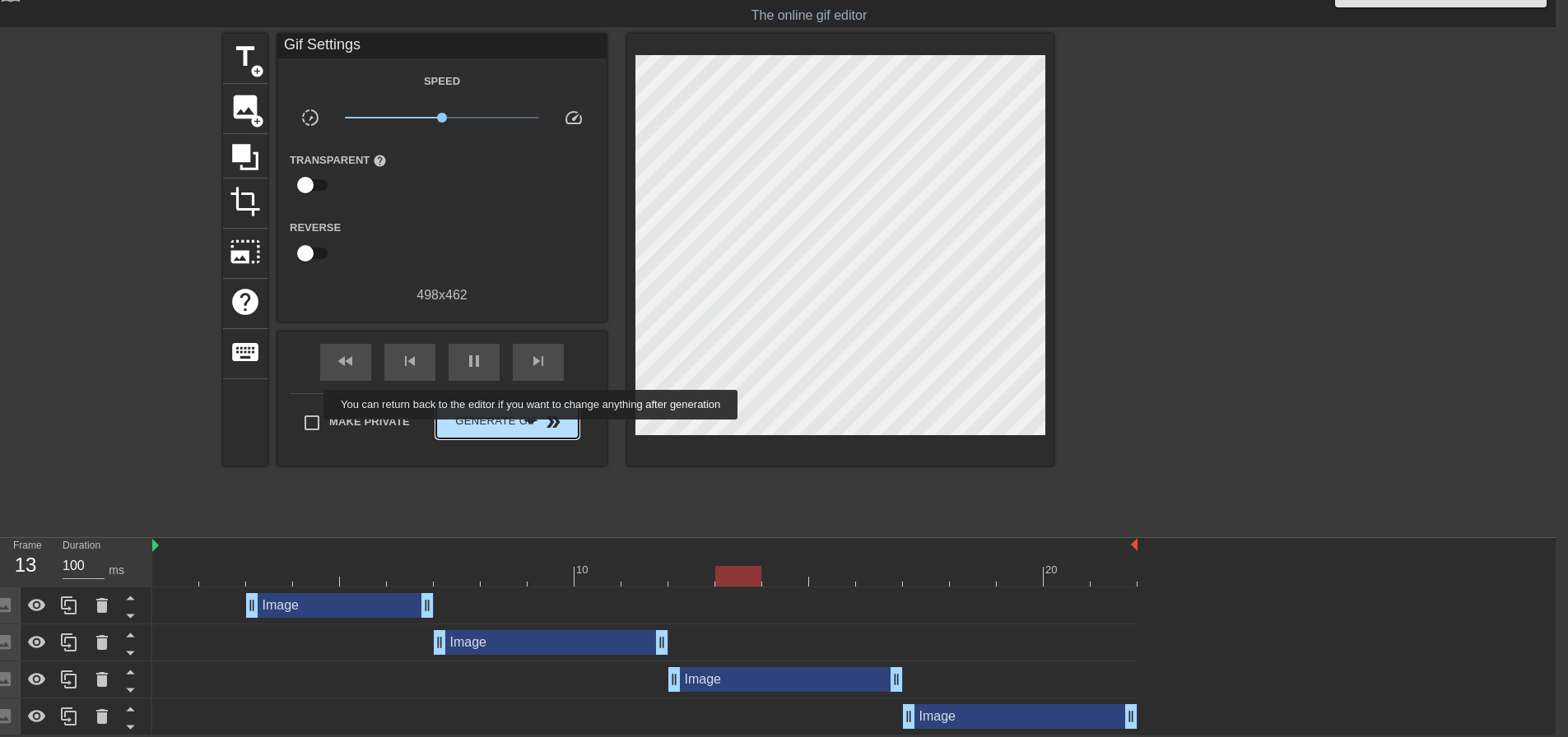 click on "Generate Gif double_arrow" at bounding box center [507, 422] 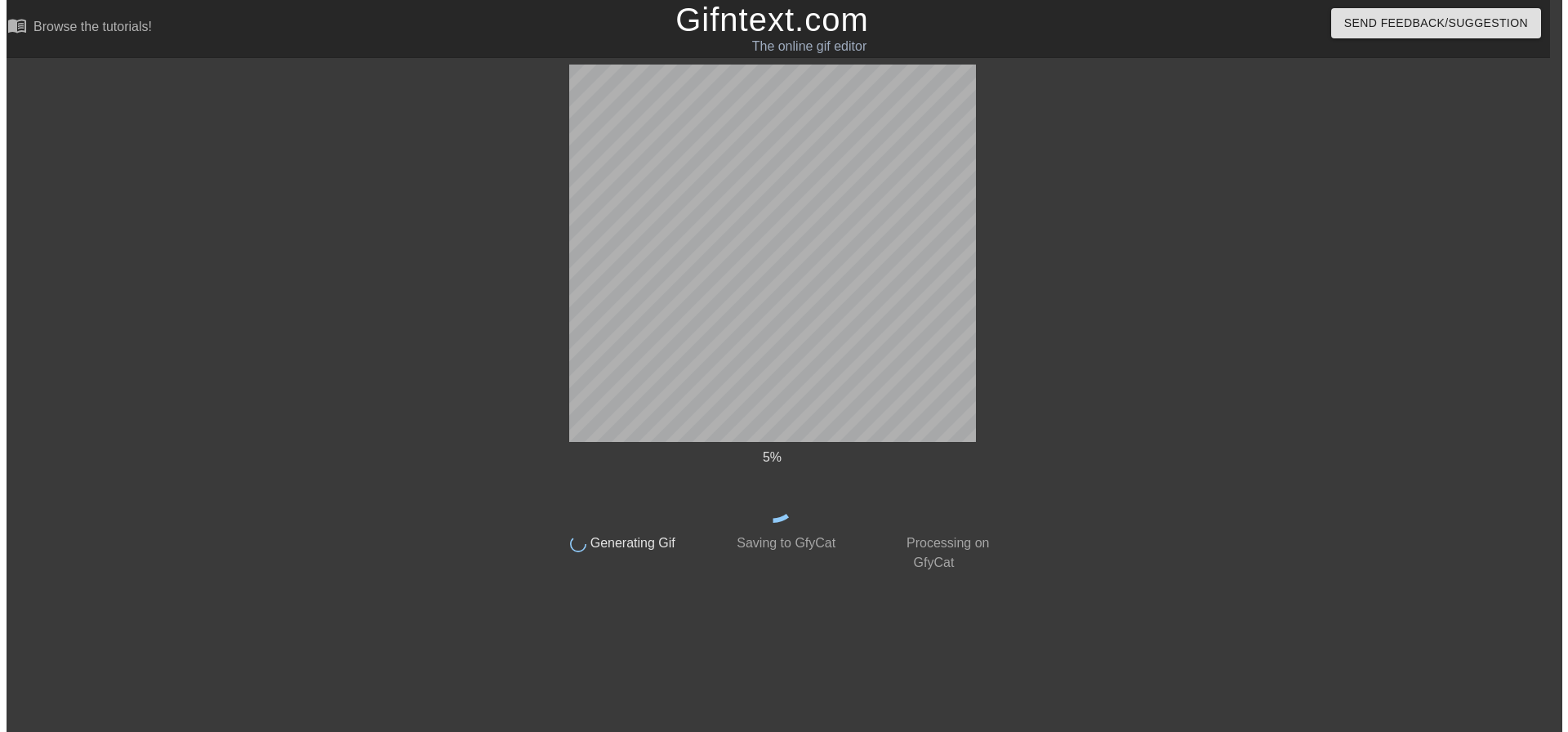 scroll, scrollTop: 0, scrollLeft: 12, axis: horizontal 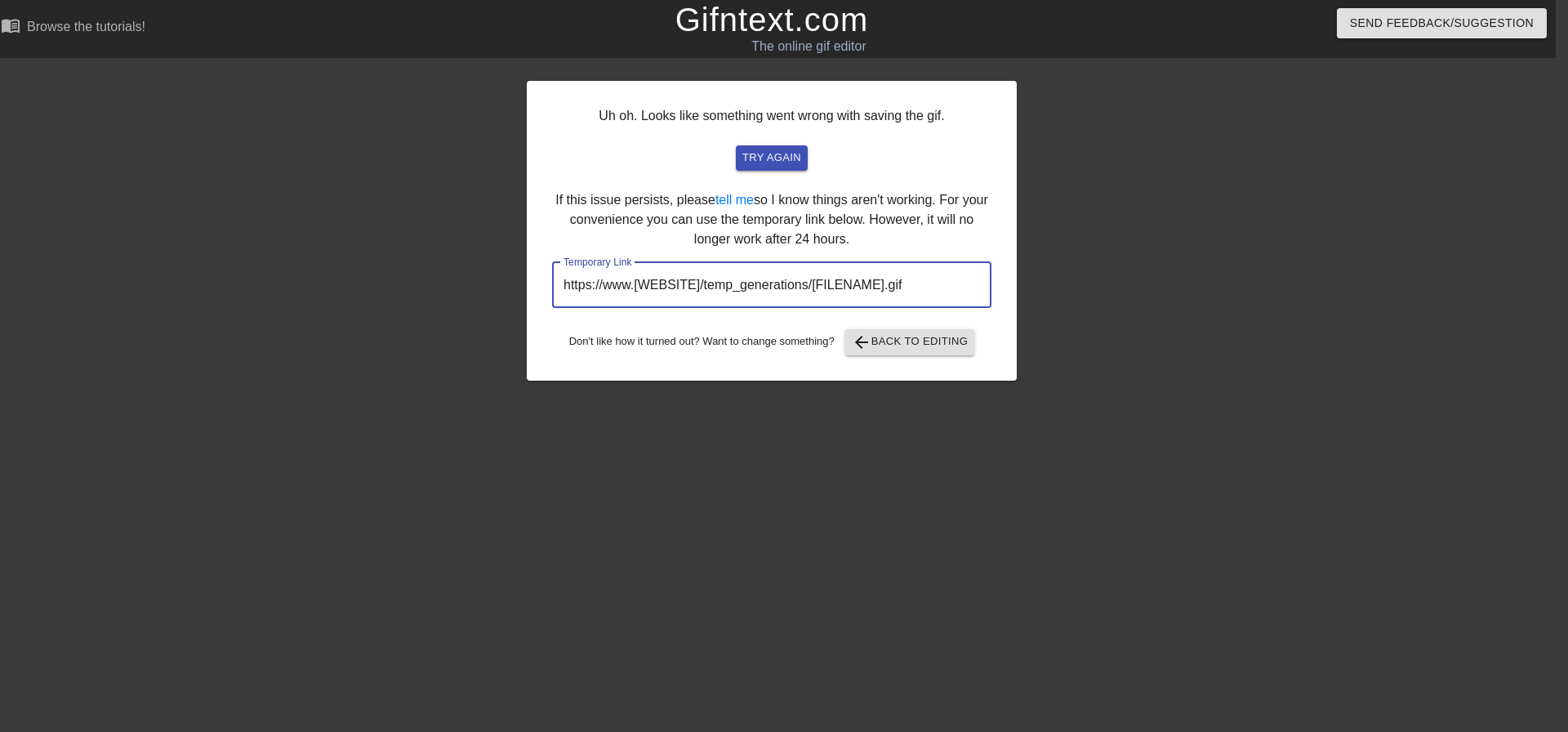 click on "https://www.[WEBSITE]/temp_generations/[FILENAME].gif" at bounding box center [772, 285] 